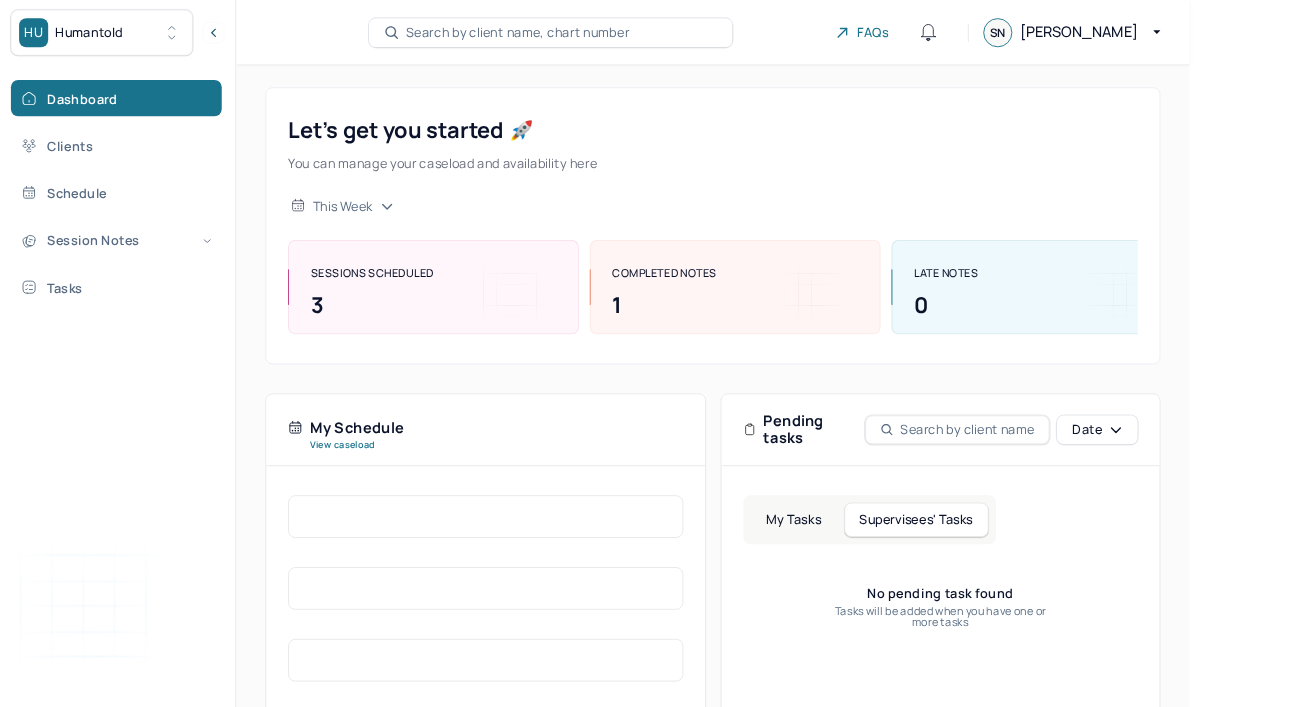 scroll, scrollTop: 0, scrollLeft: 0, axis: both 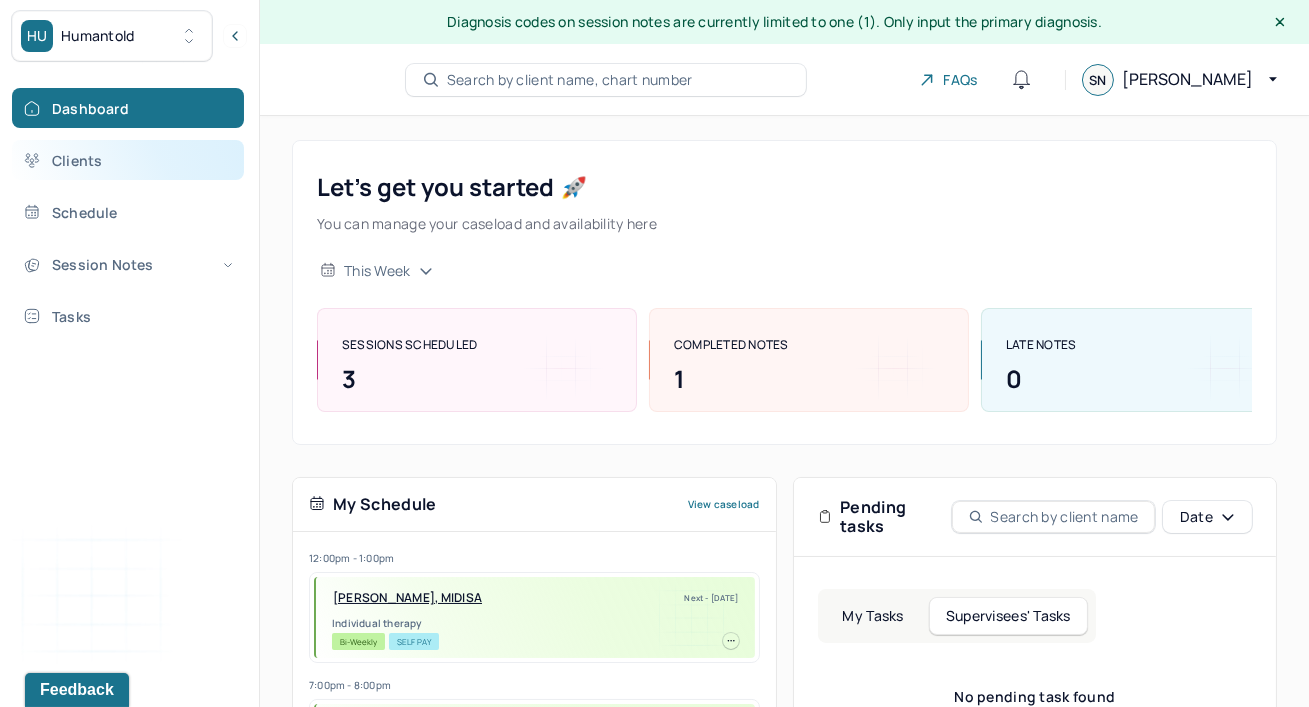 click on "Clients" at bounding box center (128, 160) 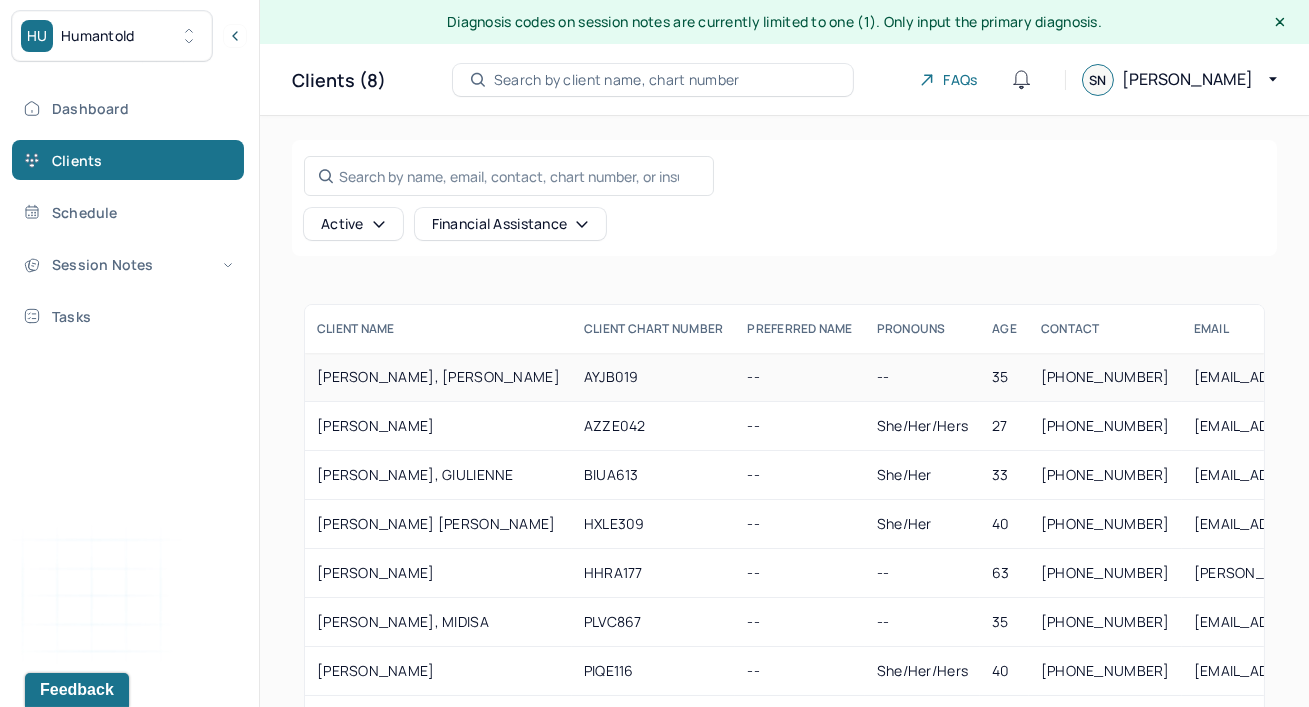 click on "[PERSON_NAME], [PERSON_NAME]" at bounding box center (438, 377) 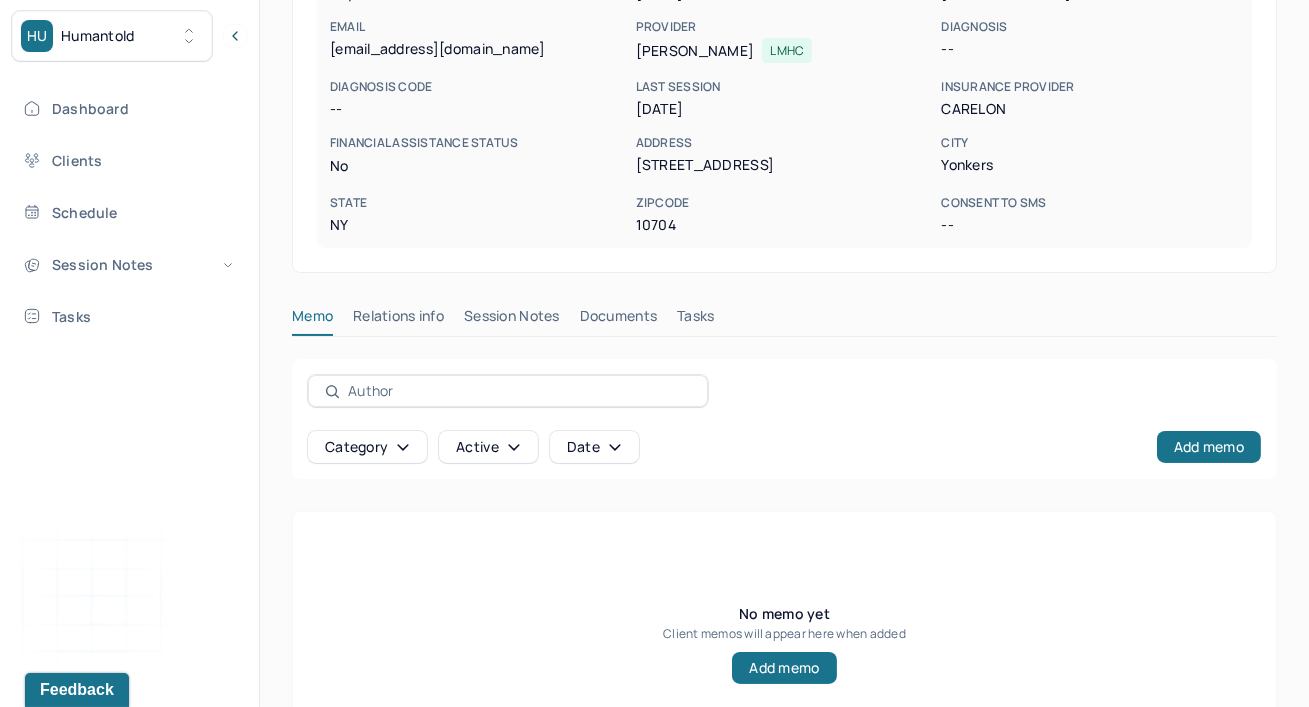 scroll, scrollTop: 363, scrollLeft: 0, axis: vertical 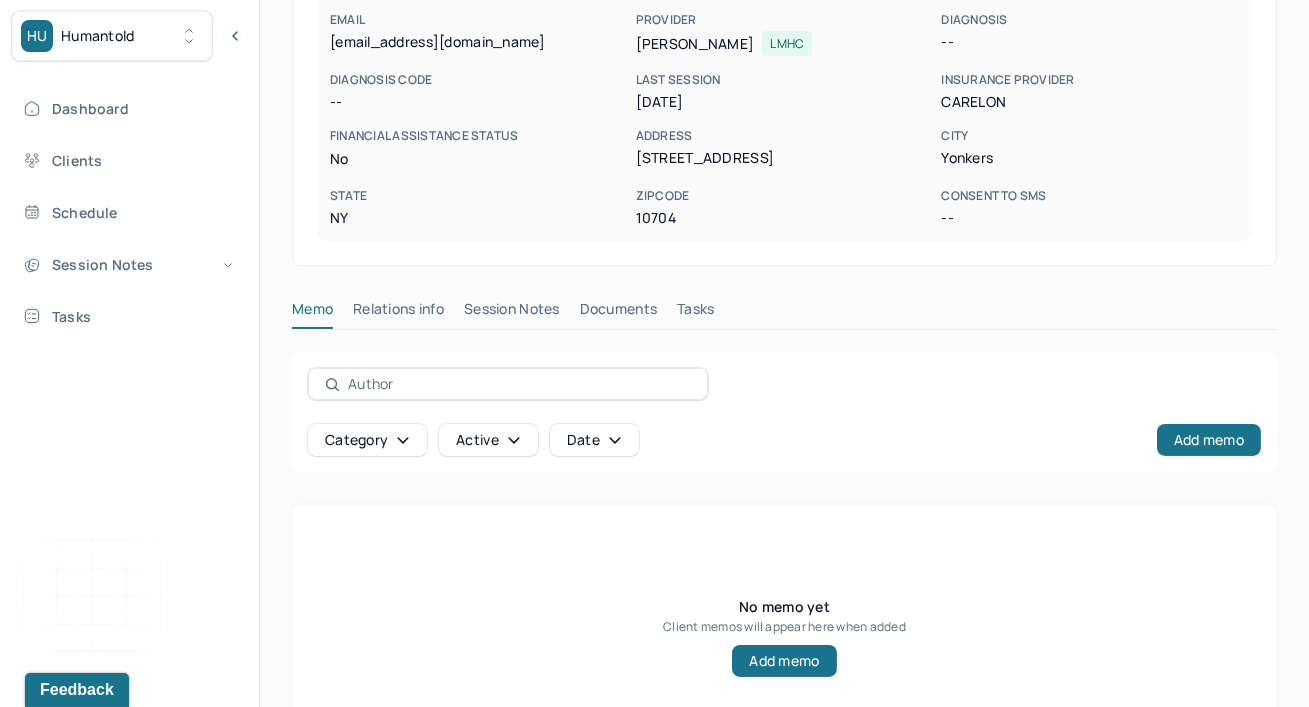 click on "Relations info" at bounding box center (398, 313) 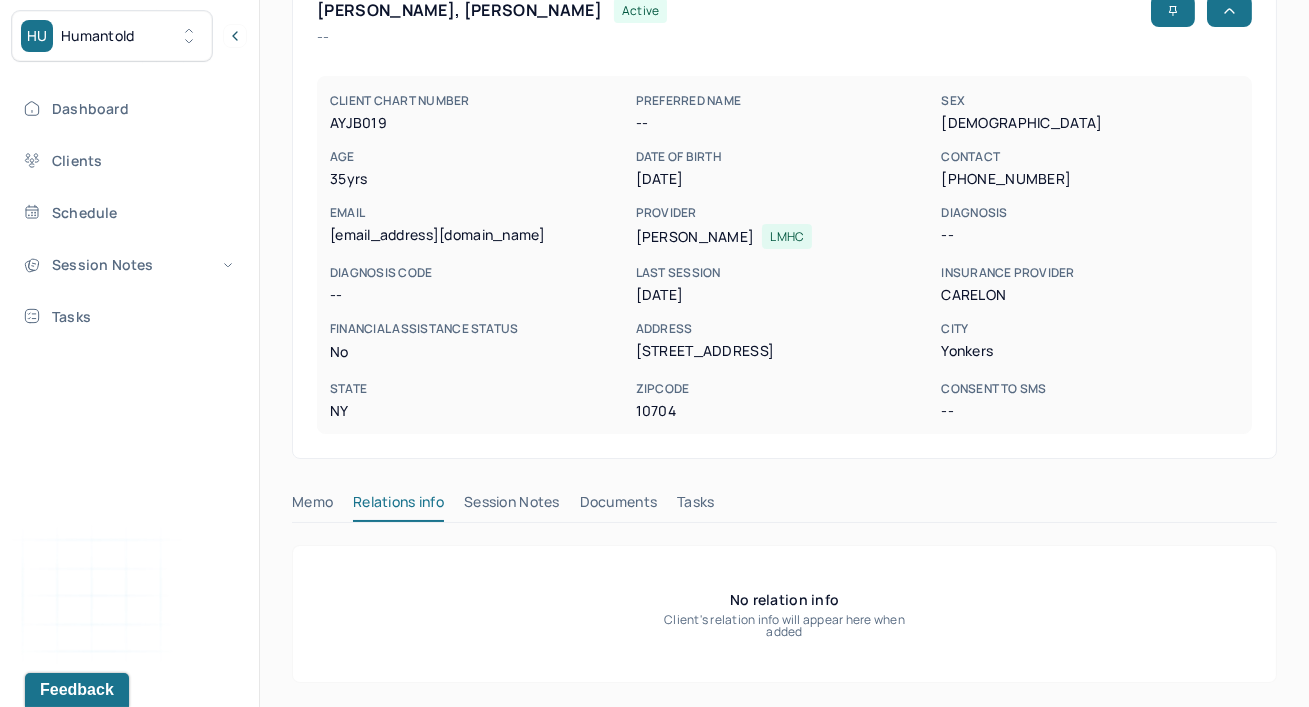 scroll, scrollTop: 169, scrollLeft: 0, axis: vertical 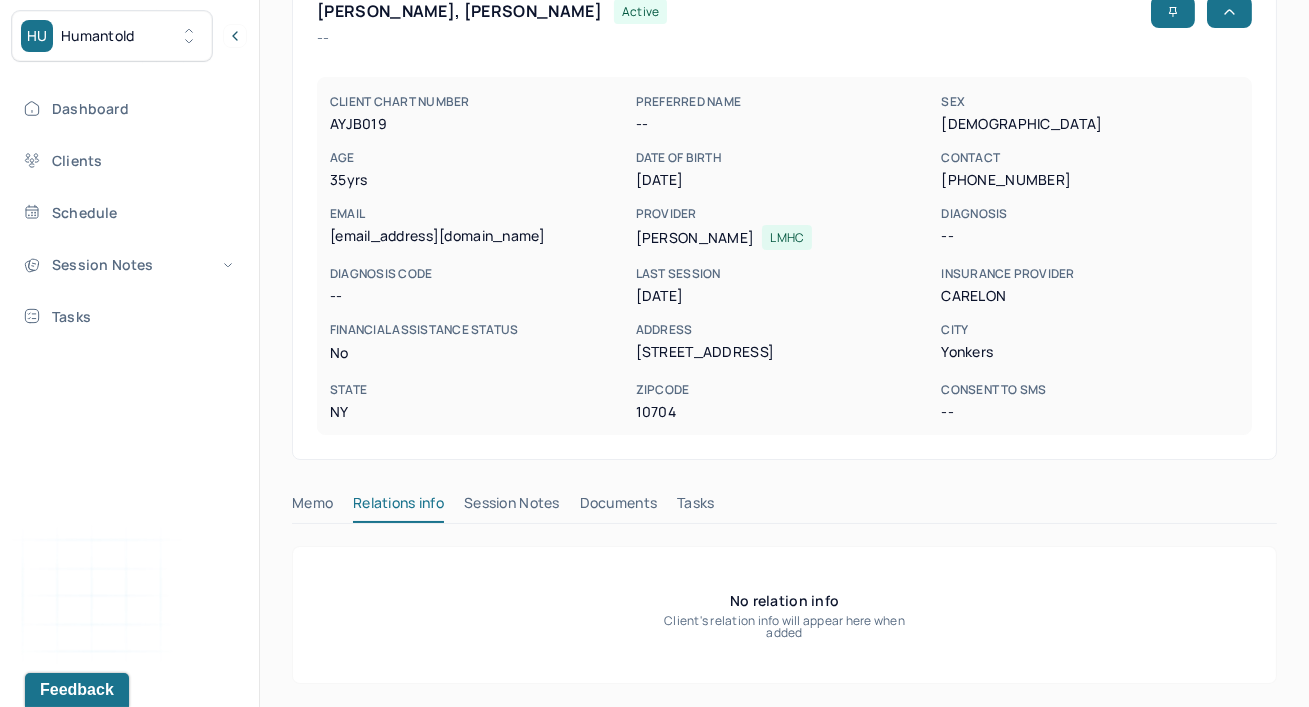 click on "Session Notes" at bounding box center [512, 507] 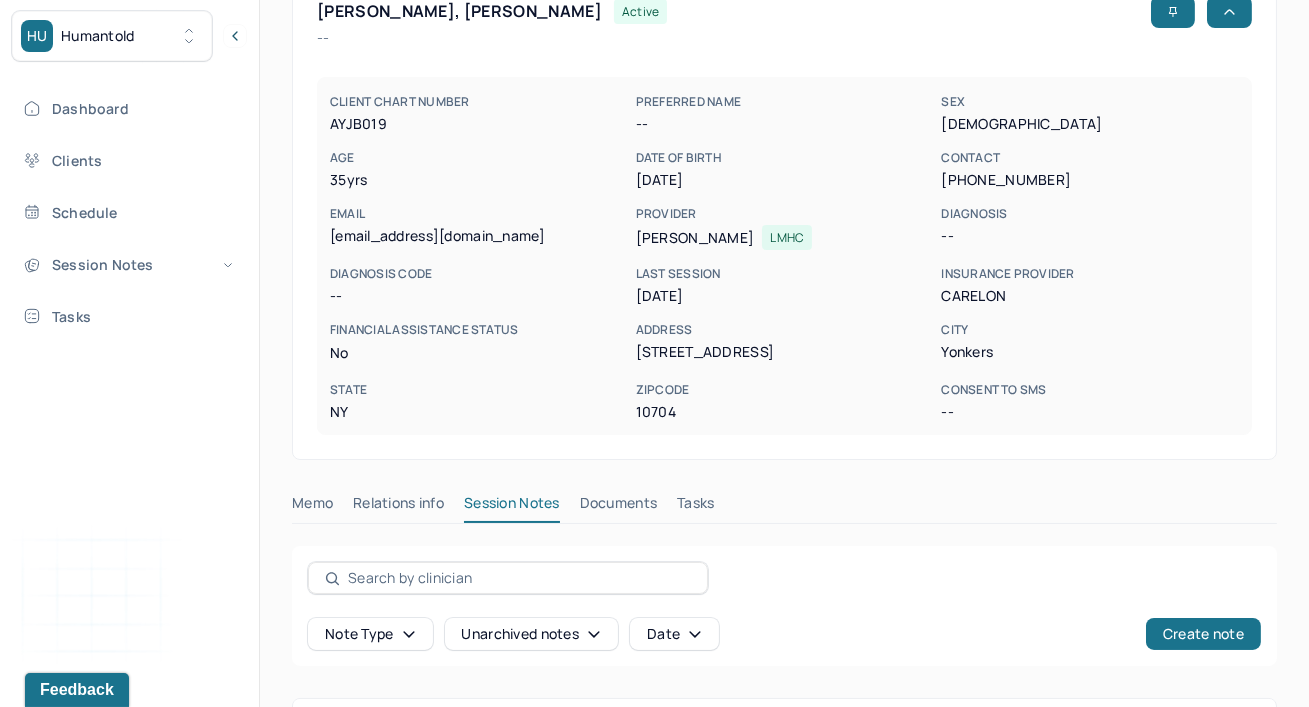 click on "Memo     Relations info     Session Notes     Documents     Tasks" at bounding box center (784, 508) 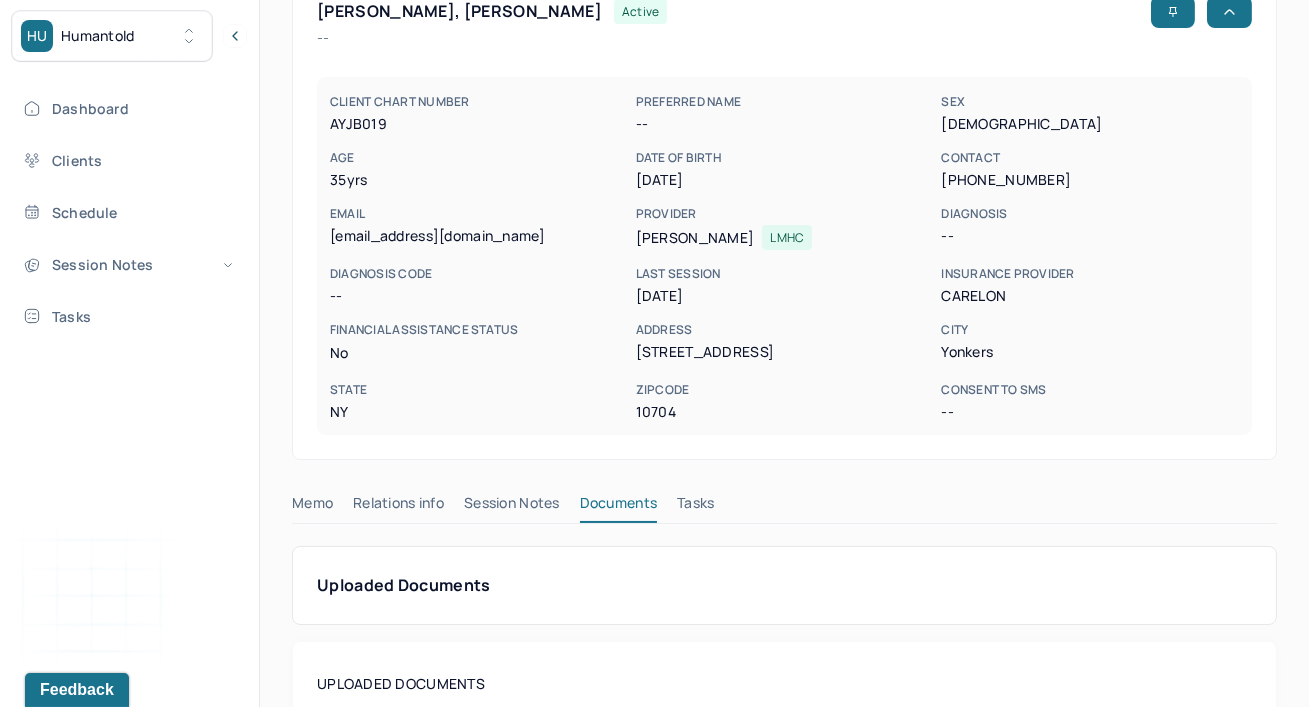 type 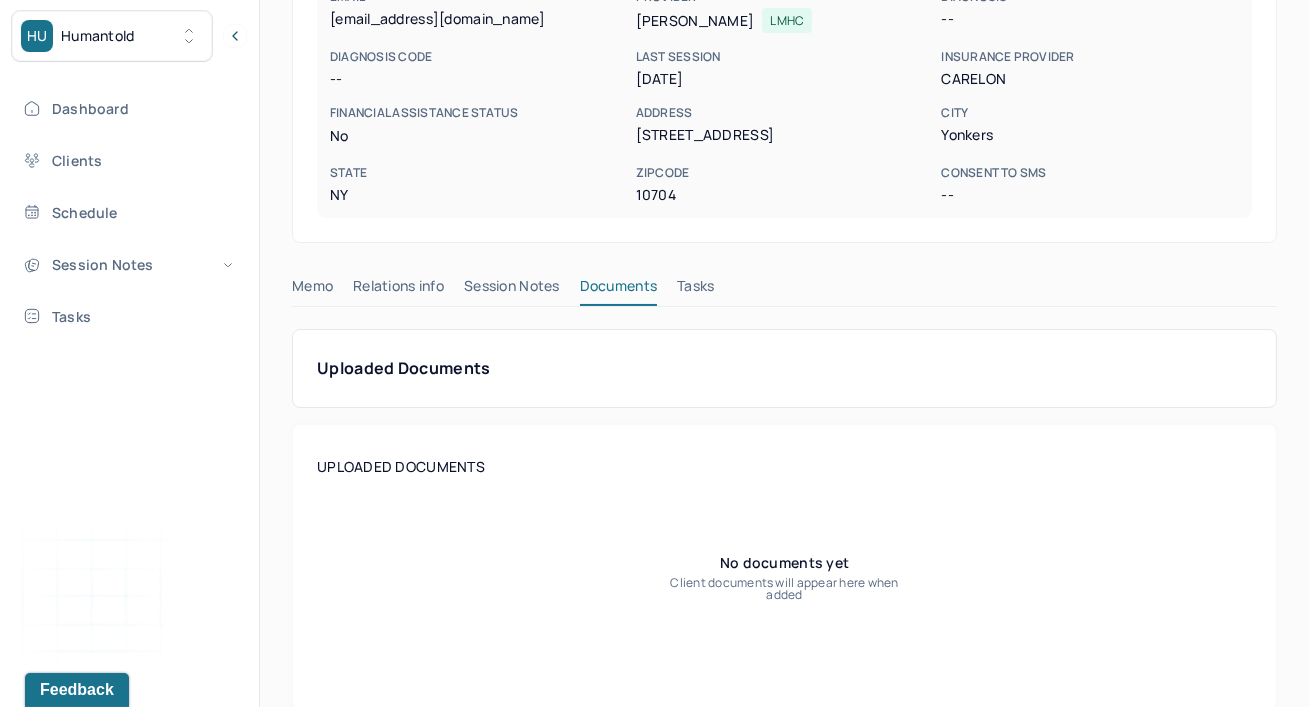 scroll, scrollTop: 411, scrollLeft: 0, axis: vertical 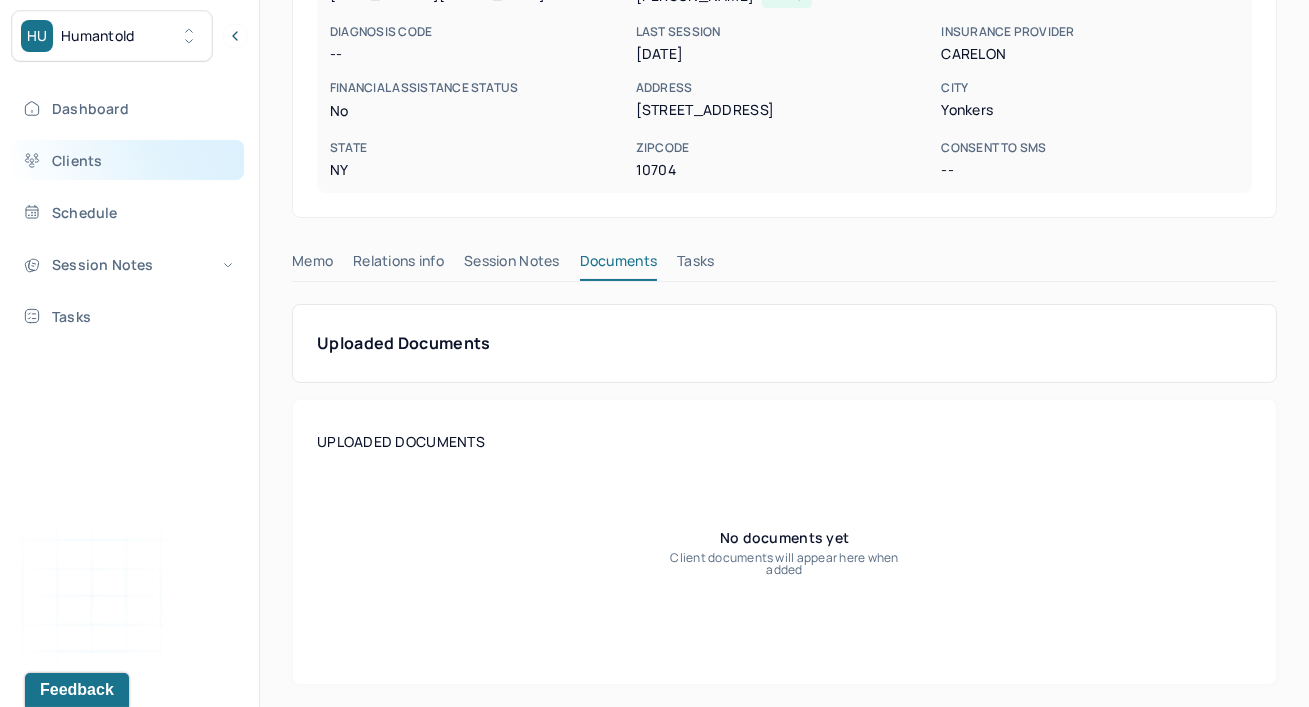 click on "Clients" at bounding box center [128, 160] 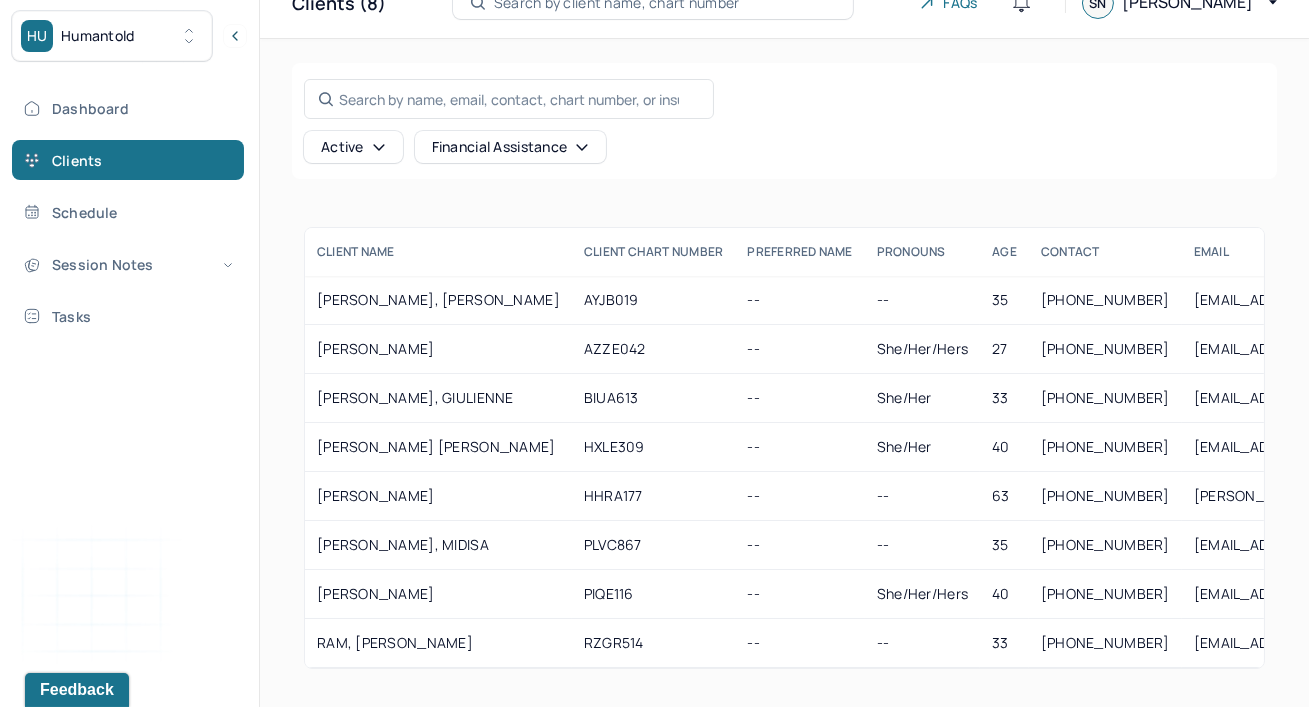 click on "Search by name, email, contact, chart number, or insurance id...   Active     Financial assistance   CLIENT NAME Client Chart number PREFERRED NAME PRONOUNS AGE CONTACT EMAIL employer name CLIENT STATUS Client is b2b Insurance Provider Financial assistance status Consent to sms ALT EMAIL SENT [PERSON_NAME], [PERSON_NAME] AYJB019 -- -- [PHONE_NUMBER] [EMAIL_ADDRESS][DOMAIN_NAME] NYSHIP - GRP: 030500 active -- CARE no -- No [PERSON_NAME][GEOGRAPHIC_DATA] AZZE042 -- she/her/hers [PHONE_NUMBER] [EMAIL_ADDRESS][DOMAIN_NAME] NYSHIP - GRP: 030500 active No CARE no Yes No BARTOLOME, GIULIENNE BIUA613 -- She/Her [PHONE_NUMBER] [EMAIL_ADDRESS][DOMAIN_NAME] DOORDASH INC CA/OOS active No BCBS no -- No [PERSON_NAME] [PERSON_NAME] HXLE309 -- She/Her  [PHONE_NUMBER] [EMAIL_ADDRESS][DOMAIN_NAME] City of [US_STATE] - GRP: 1102367 active -- CARE no -- No [PERSON_NAME] HHRA177 -- -- [PHONE_NUMBER] [PERSON_NAME][EMAIL_ADDRESS][DOMAIN_NAME] NYSHIP - GRP: 030500 active -- CARE -- No No [PERSON_NAME], MIDISA PLVC867 -- -- [PHONE_NUMBER] [EMAIL_ADDRESS][DOMAIN_NAME] -- active -- Self pay no -- No -- 40" at bounding box center (784, 374) 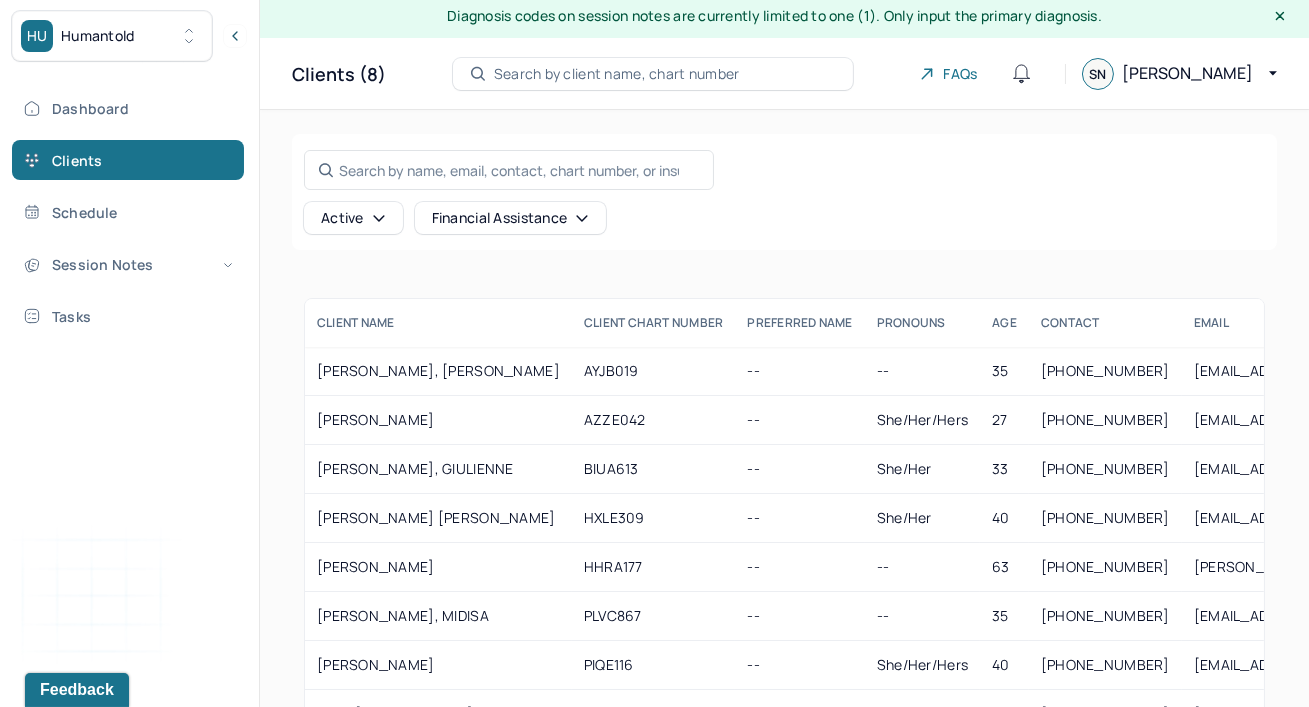 scroll, scrollTop: 0, scrollLeft: 0, axis: both 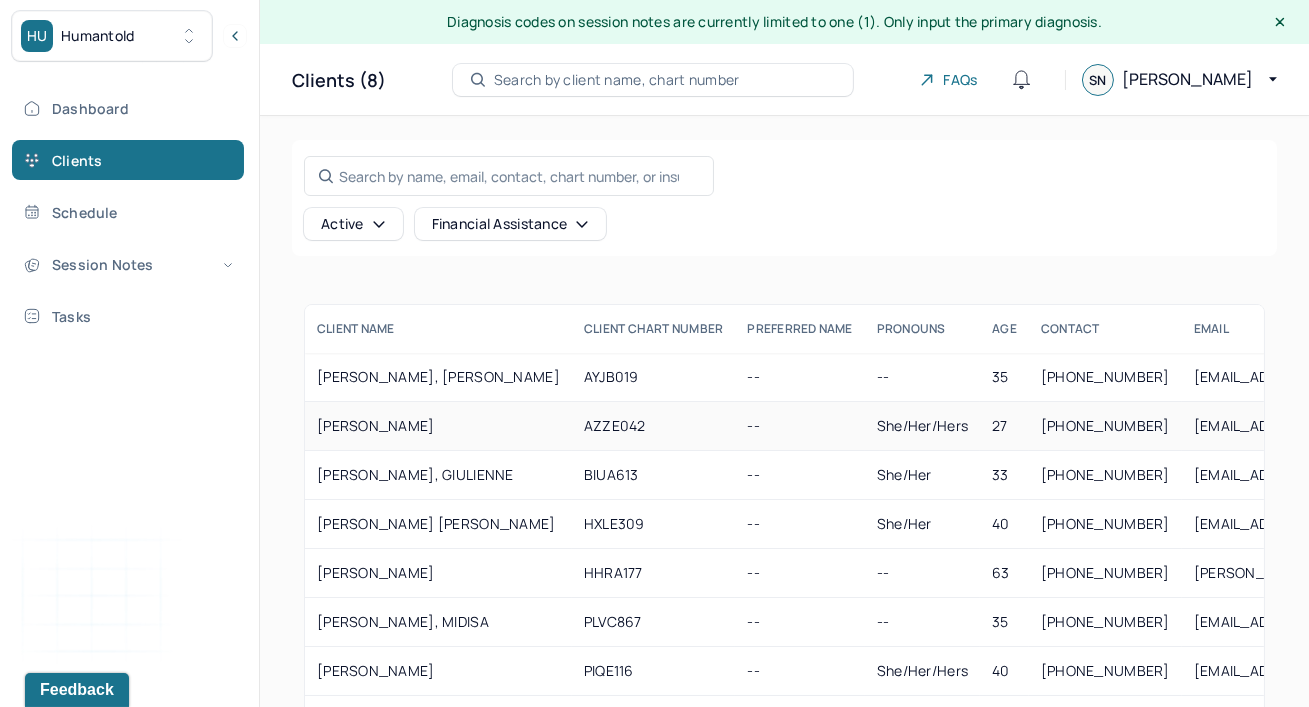 click on "[PERSON_NAME]" at bounding box center (438, 426) 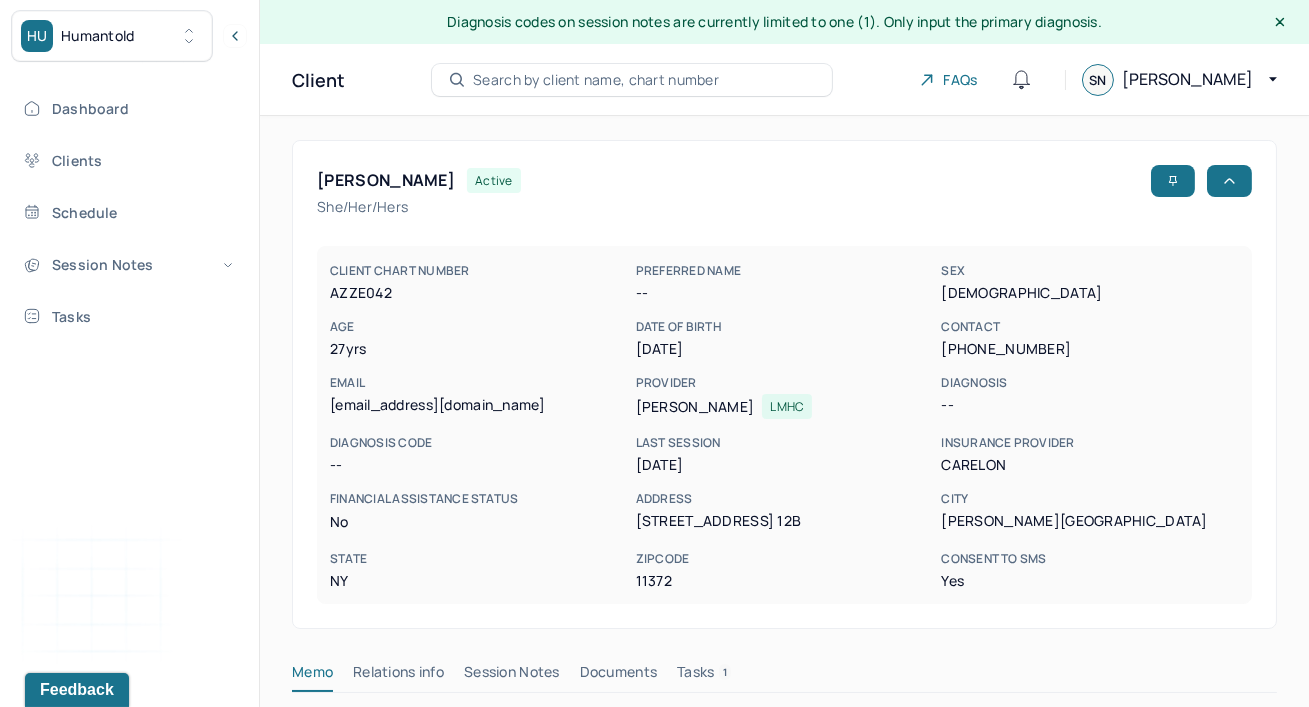 click on "[EMAIL_ADDRESS][DOMAIN_NAME]" at bounding box center (479, 405) 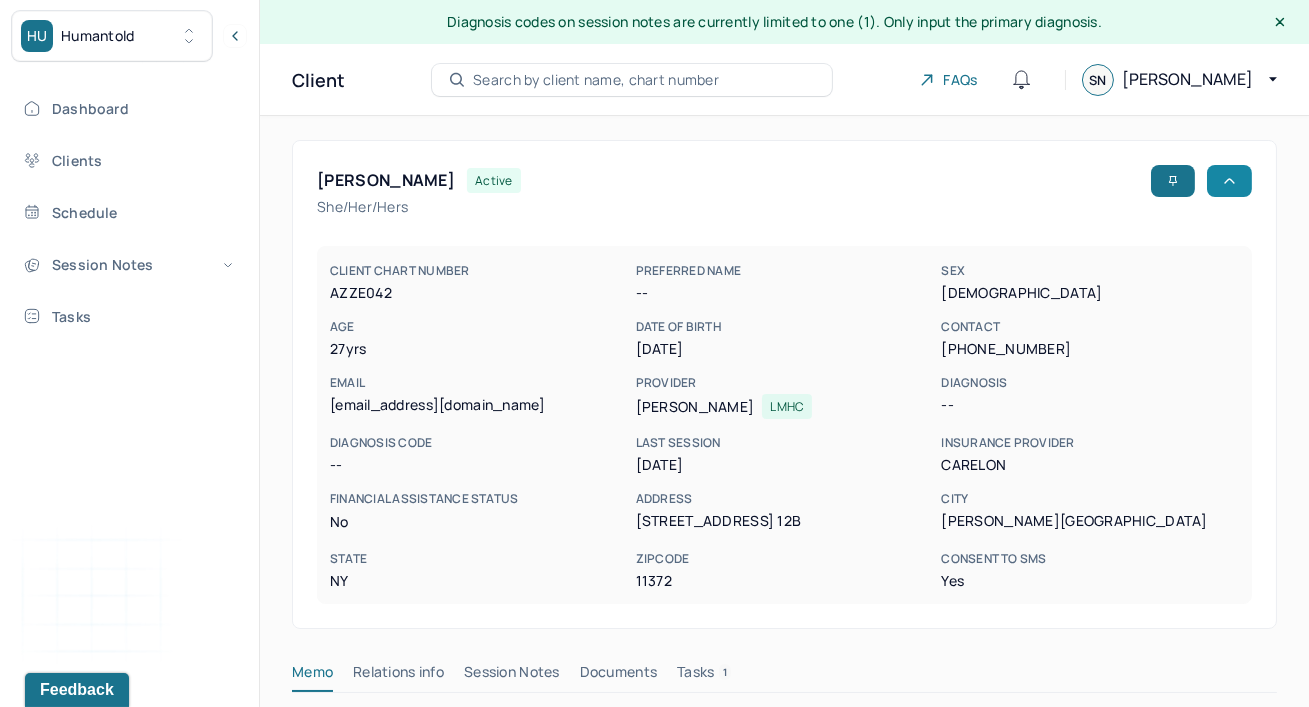 click at bounding box center [1229, 181] 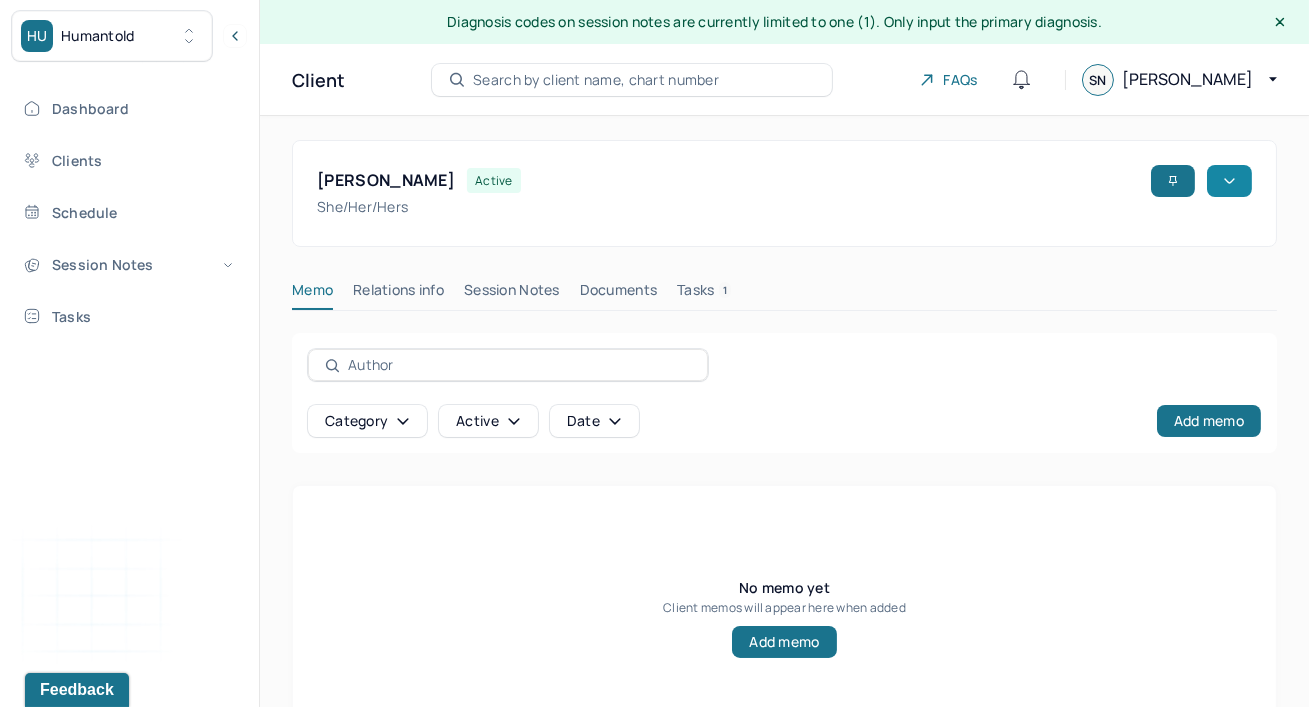 click at bounding box center [1229, 181] 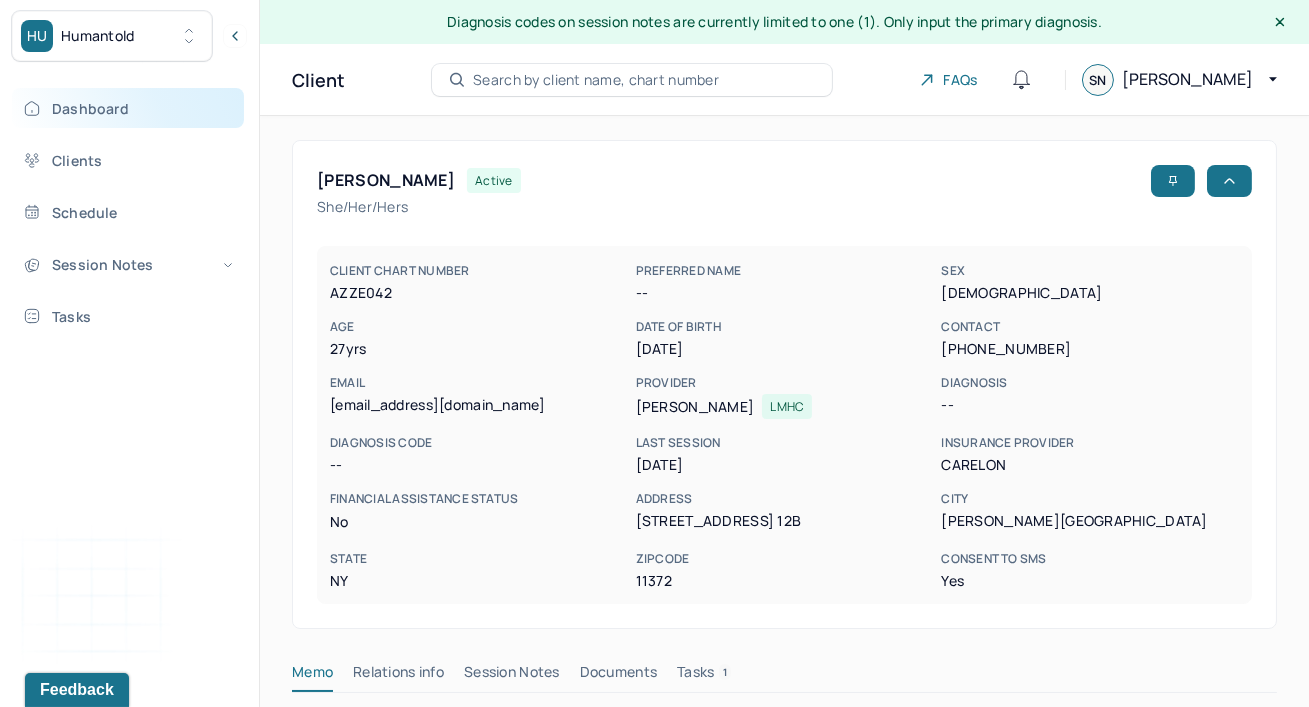 click on "Dashboard" at bounding box center [128, 108] 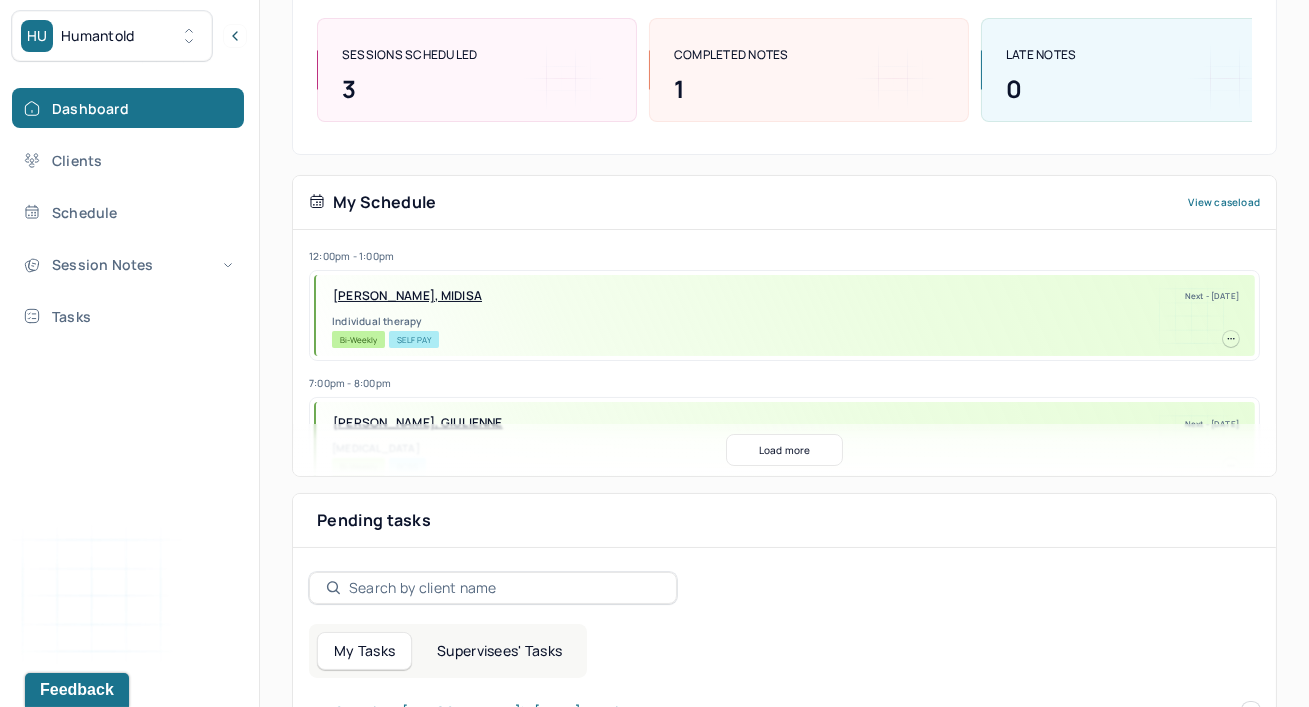 scroll, scrollTop: 290, scrollLeft: 0, axis: vertical 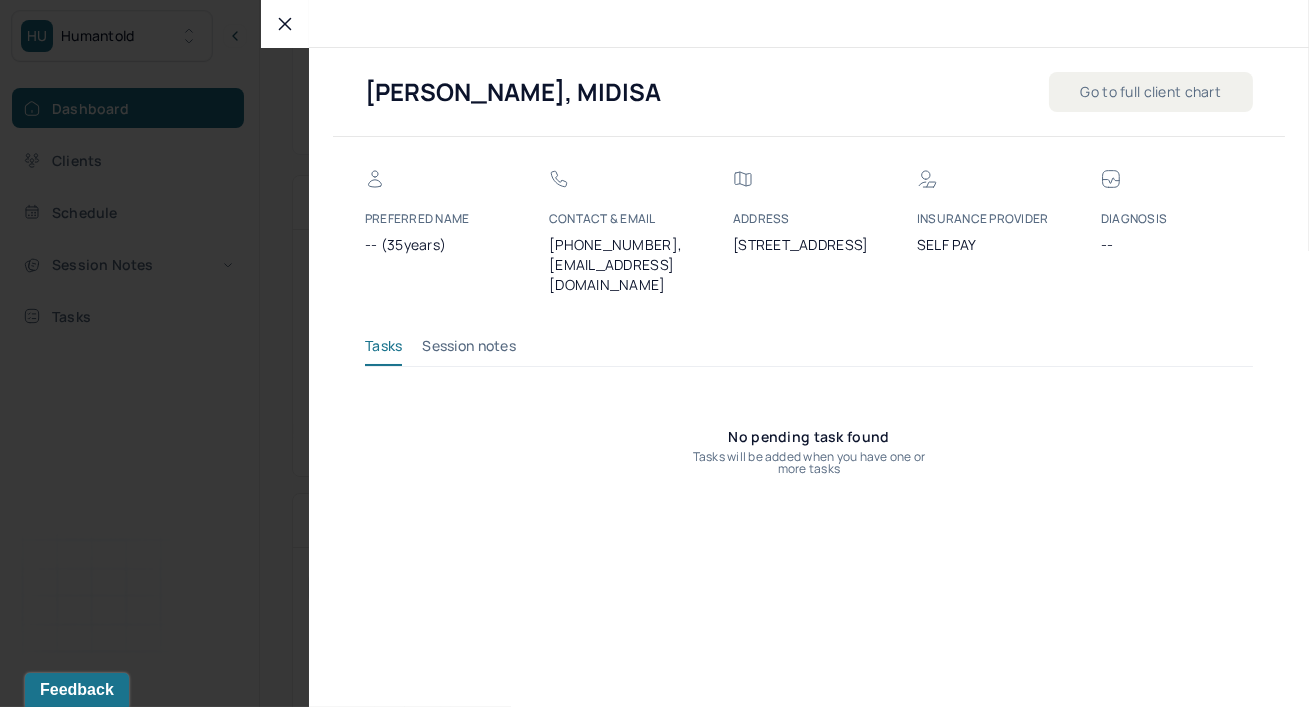 click on "Go to full client chart" at bounding box center [1151, 92] 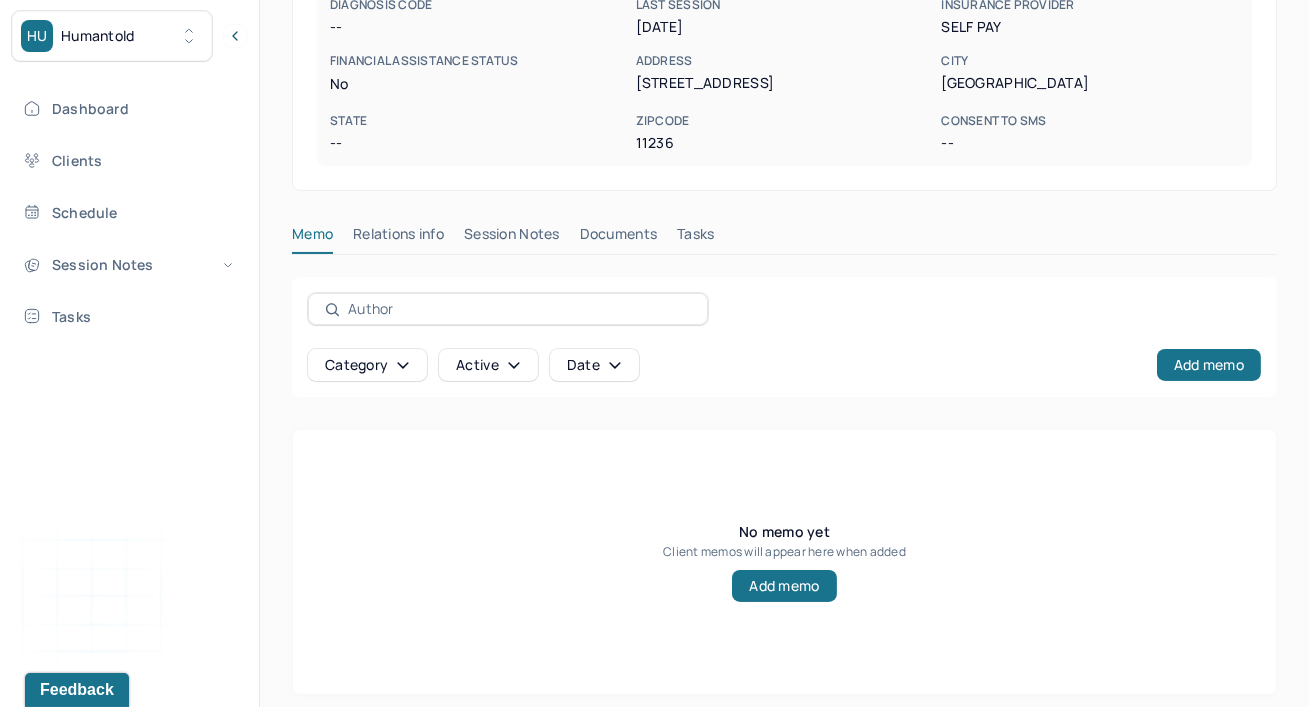 scroll, scrollTop: 449, scrollLeft: 0, axis: vertical 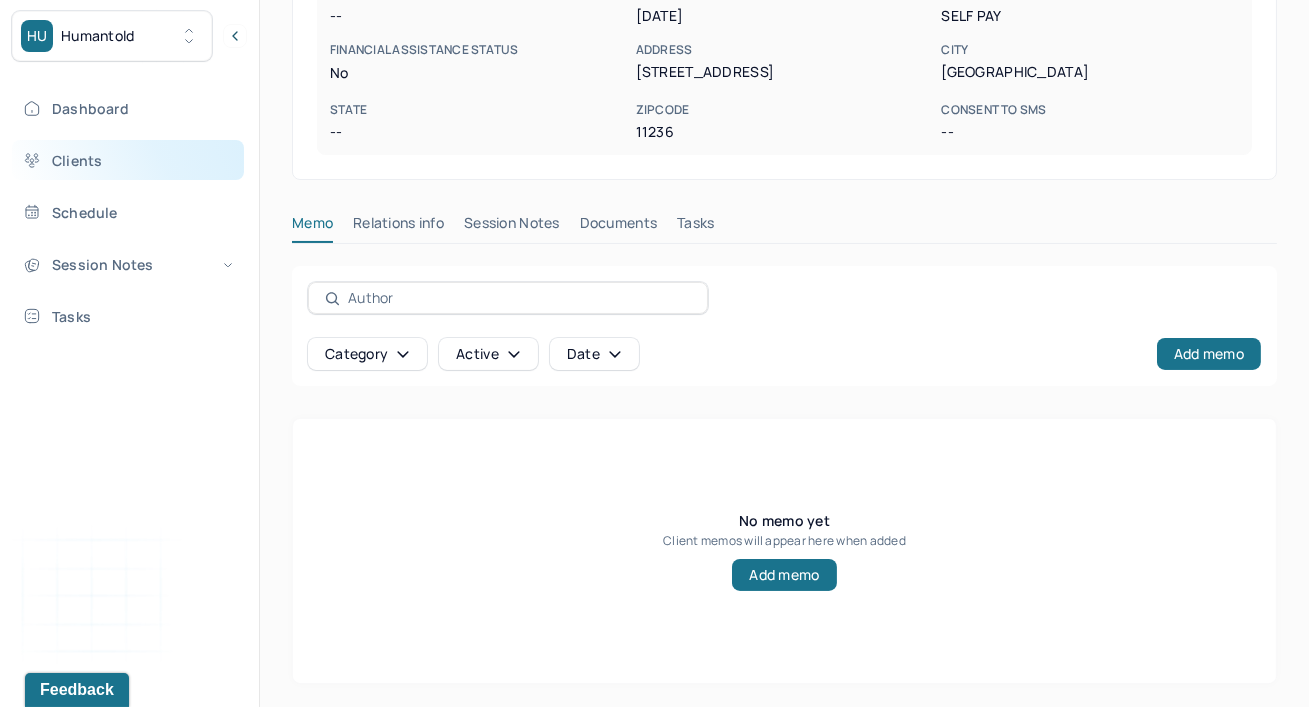 click on "Clients" at bounding box center (128, 160) 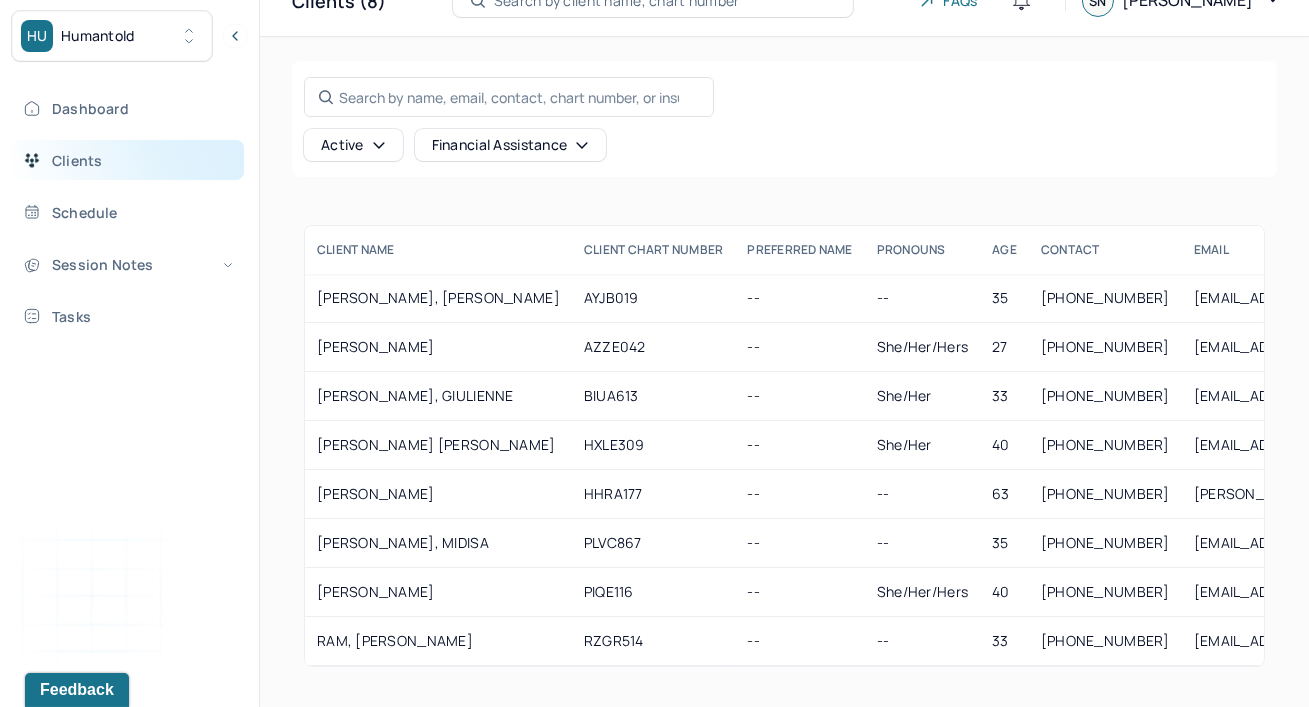 scroll, scrollTop: 77, scrollLeft: 0, axis: vertical 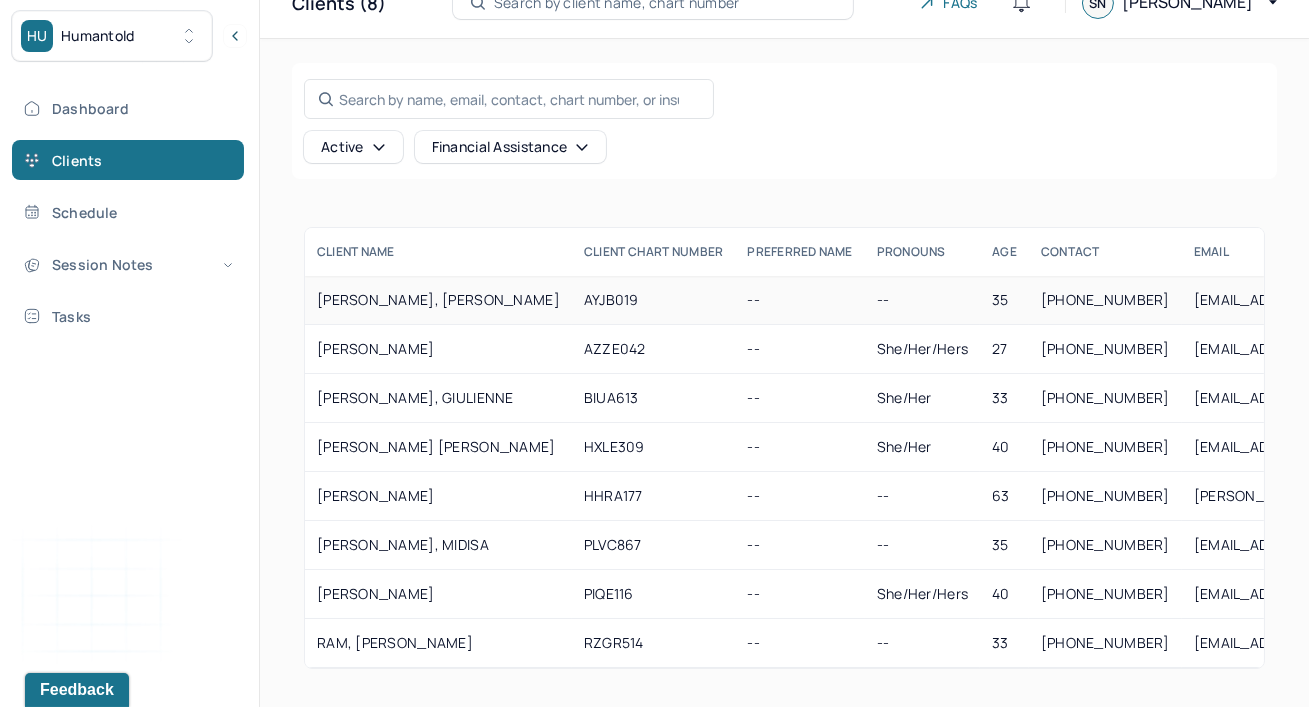 click on "[PERSON_NAME], [PERSON_NAME]" at bounding box center [438, 300] 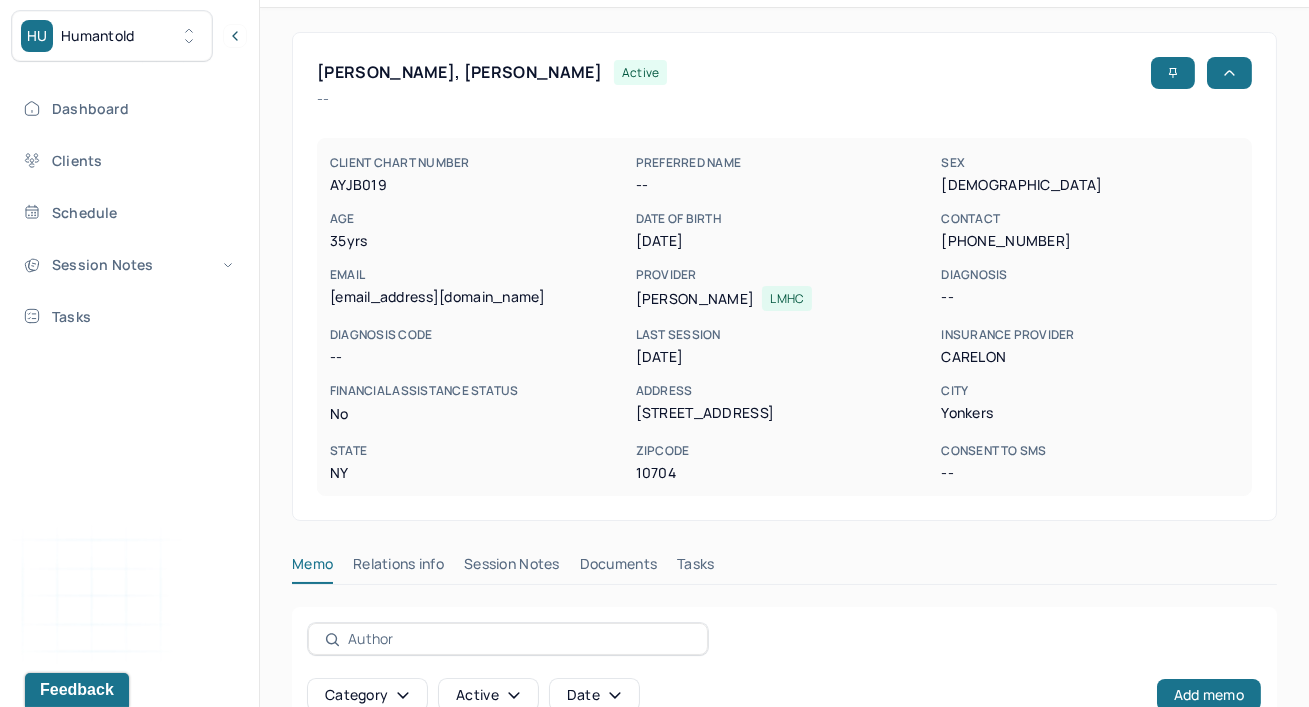 scroll, scrollTop: 114, scrollLeft: 0, axis: vertical 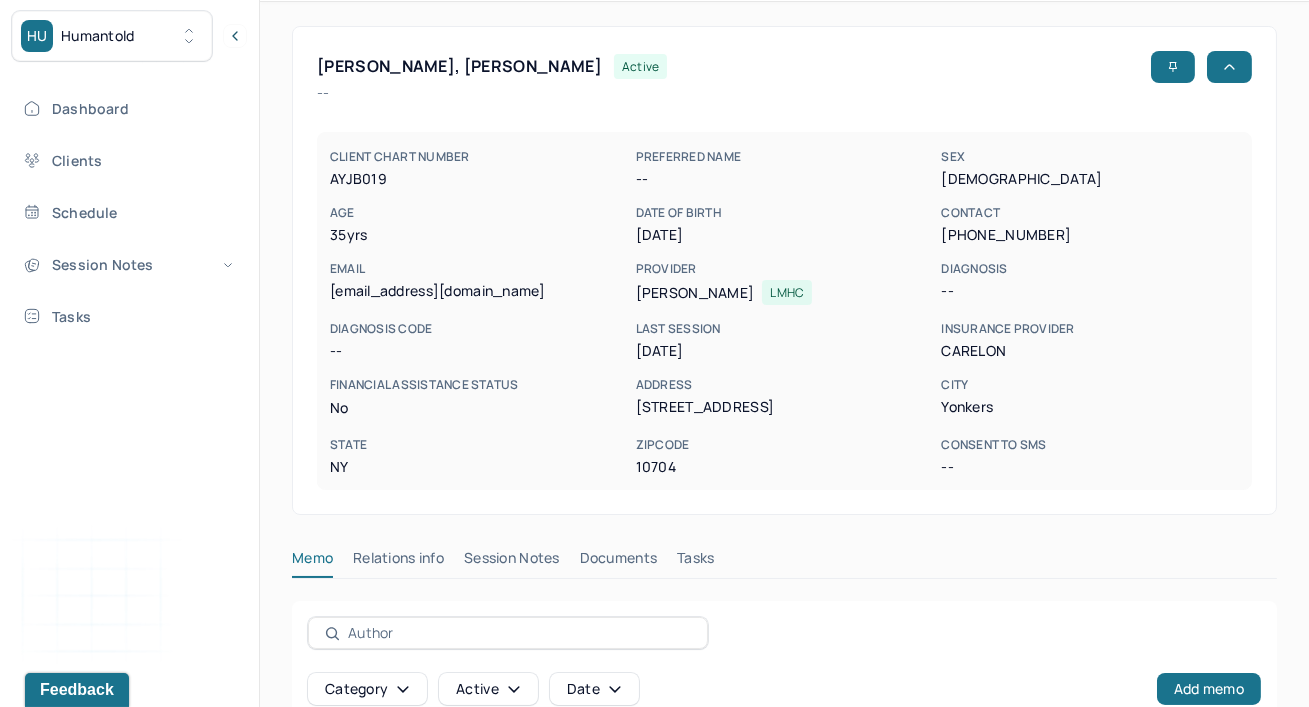 click on "Session Notes" at bounding box center (512, 562) 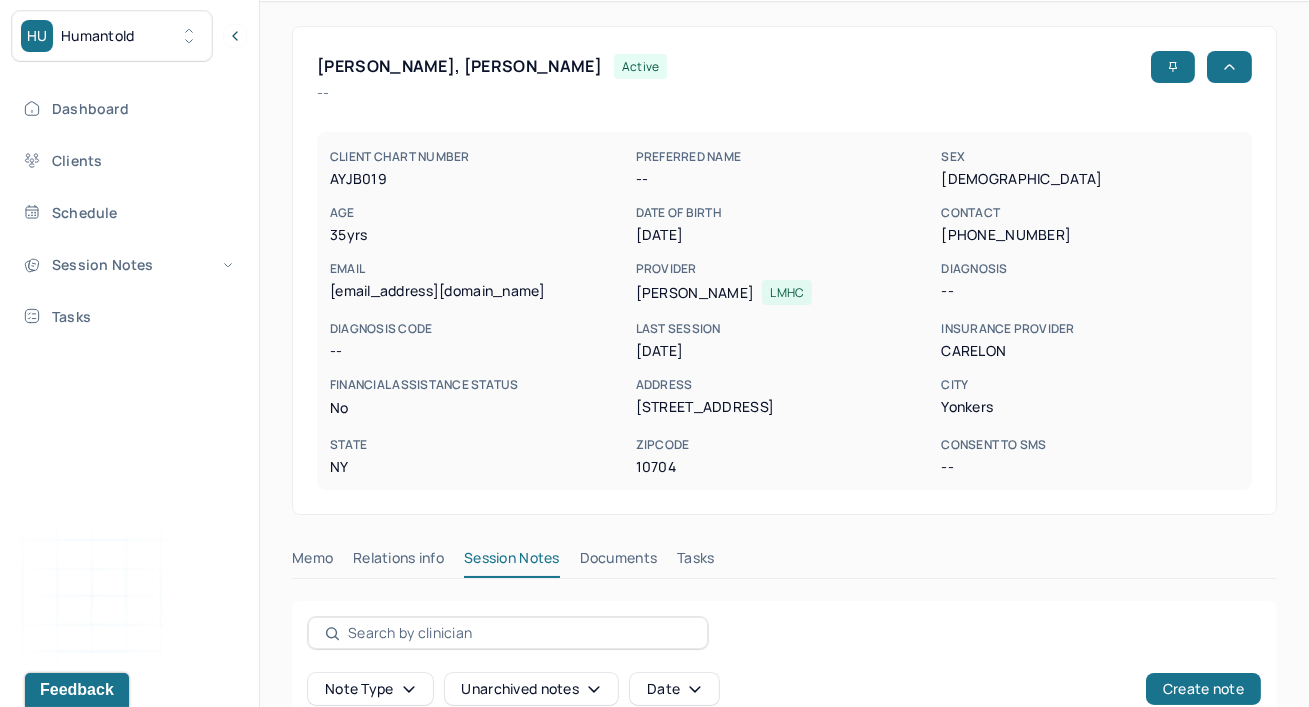 type 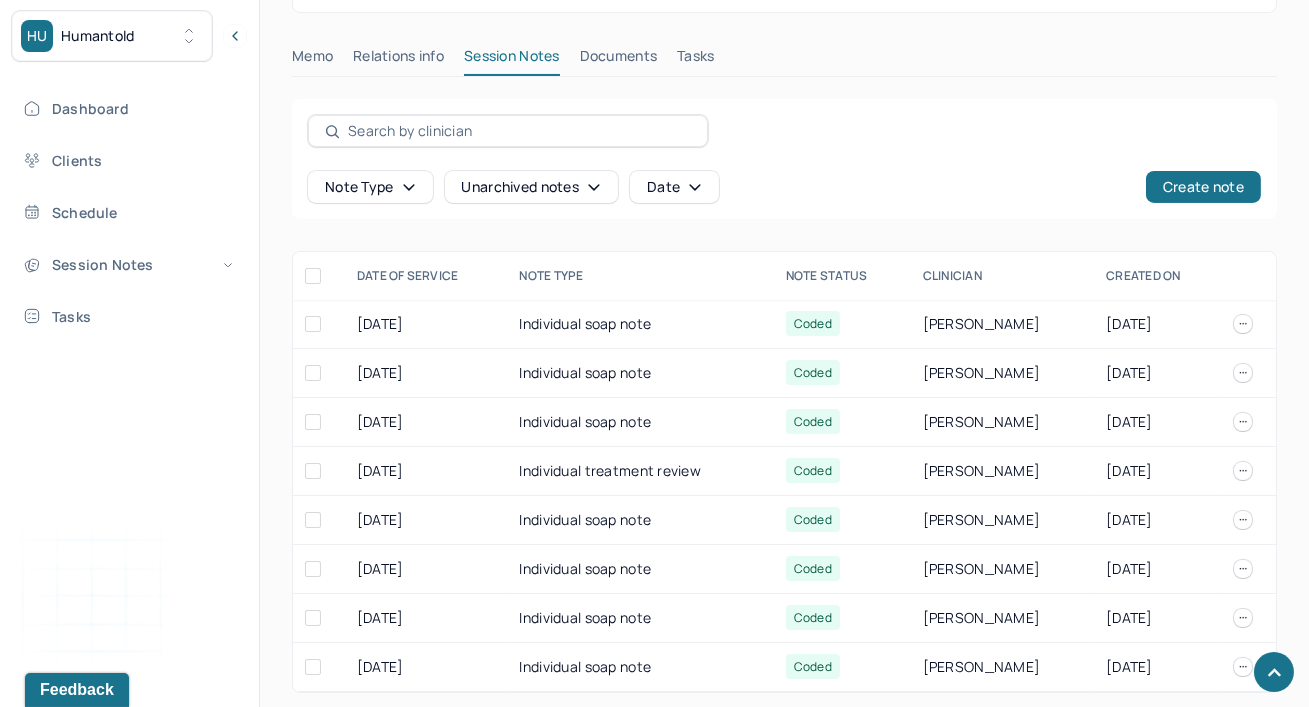 scroll, scrollTop: 624, scrollLeft: 0, axis: vertical 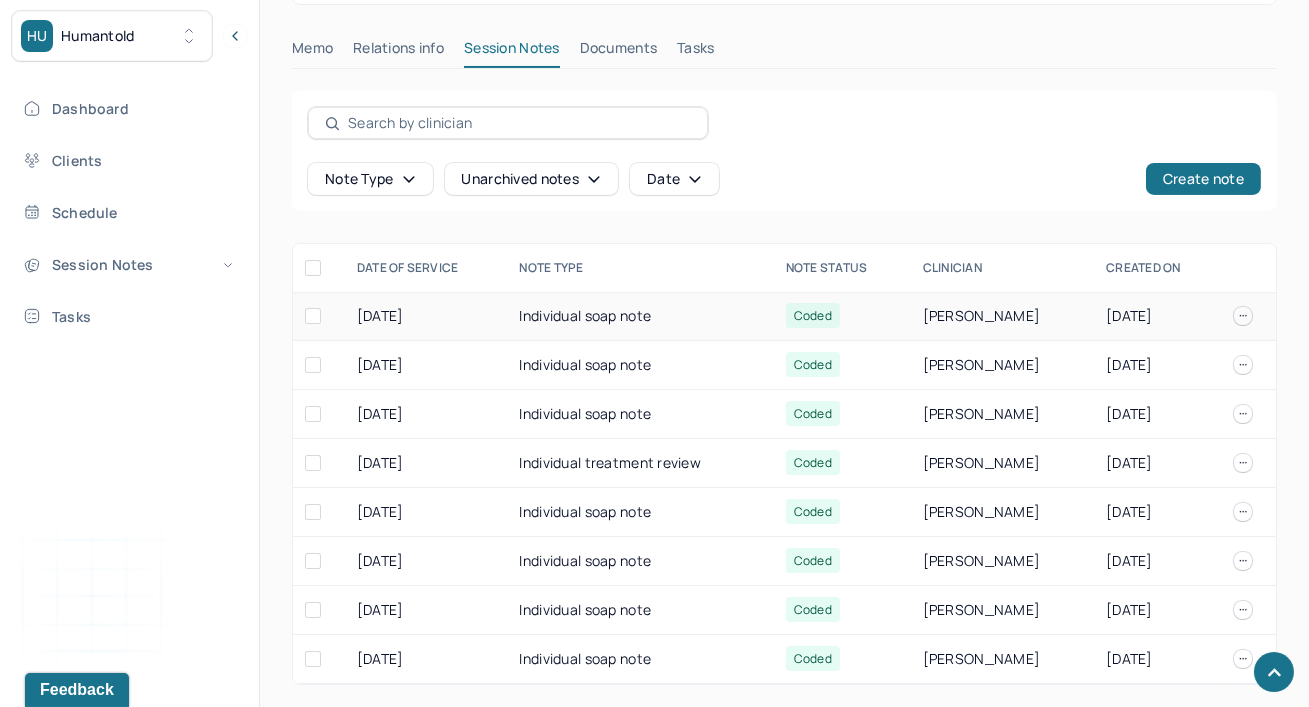 click at bounding box center (1243, 316) 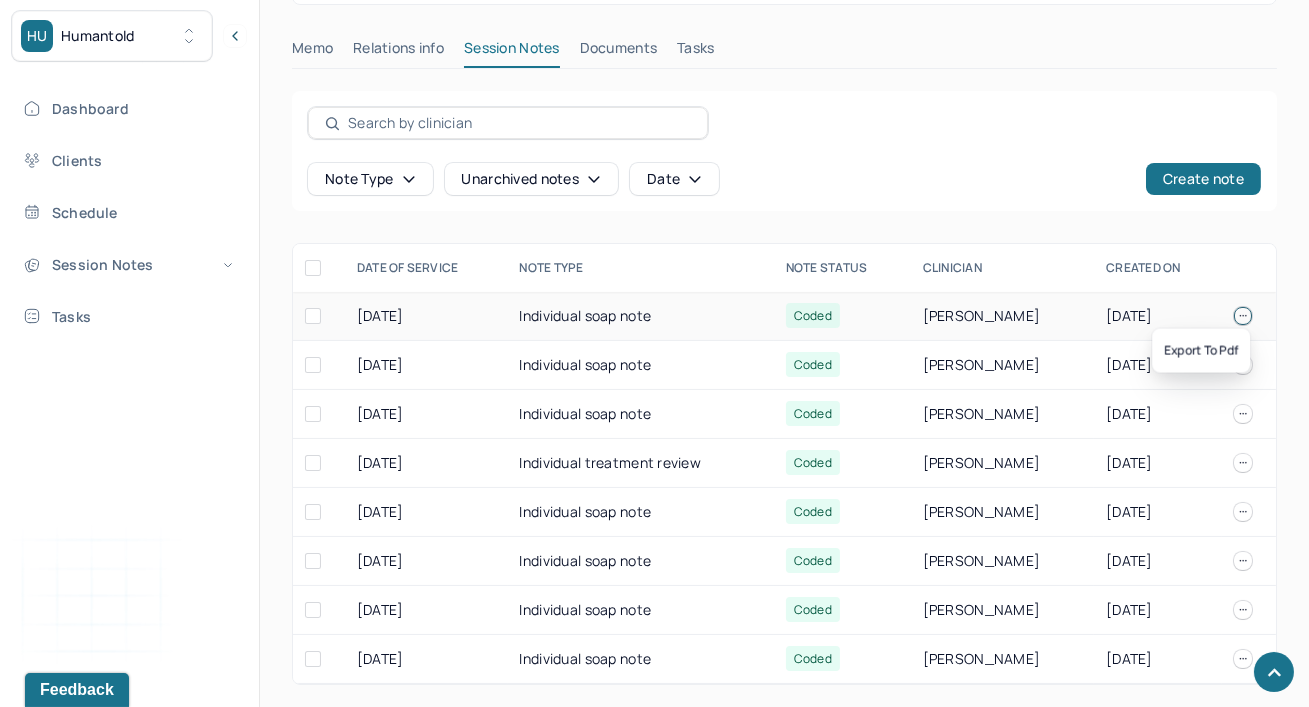 click on "[DATE]" at bounding box center [426, 316] 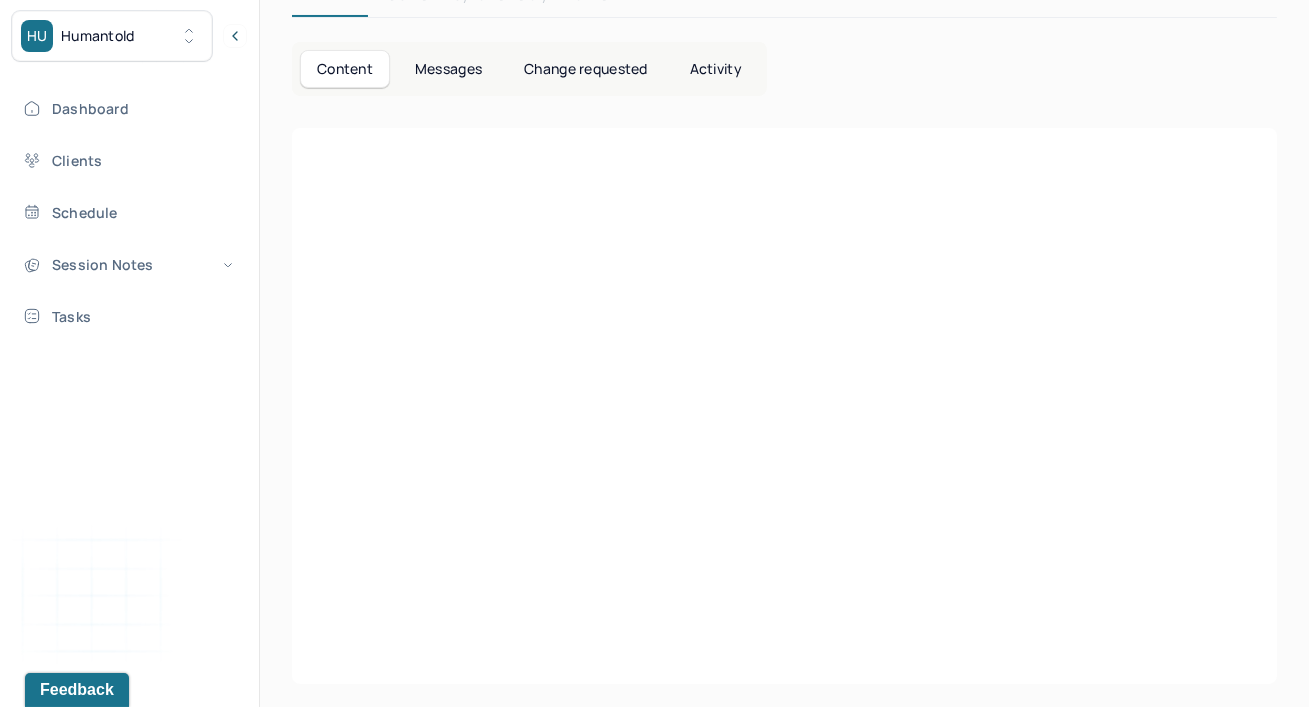 scroll, scrollTop: 624, scrollLeft: 0, axis: vertical 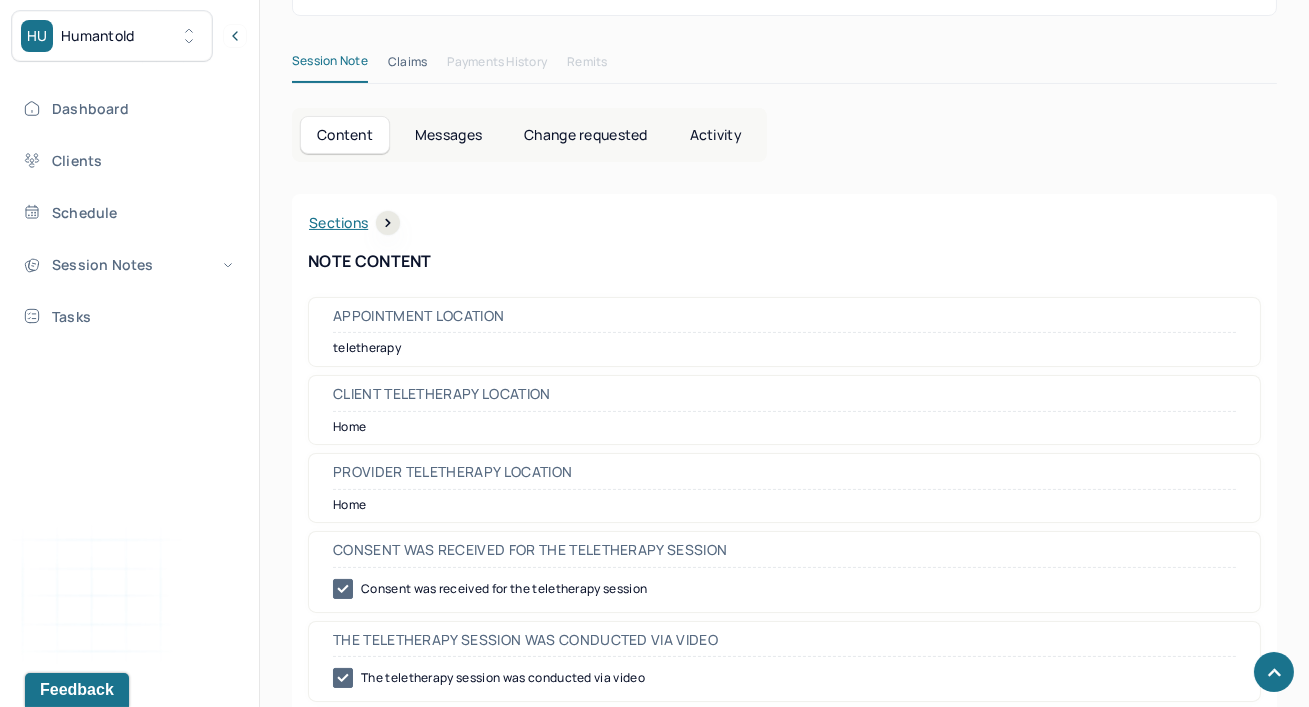 click on "Claims" at bounding box center [407, 66] 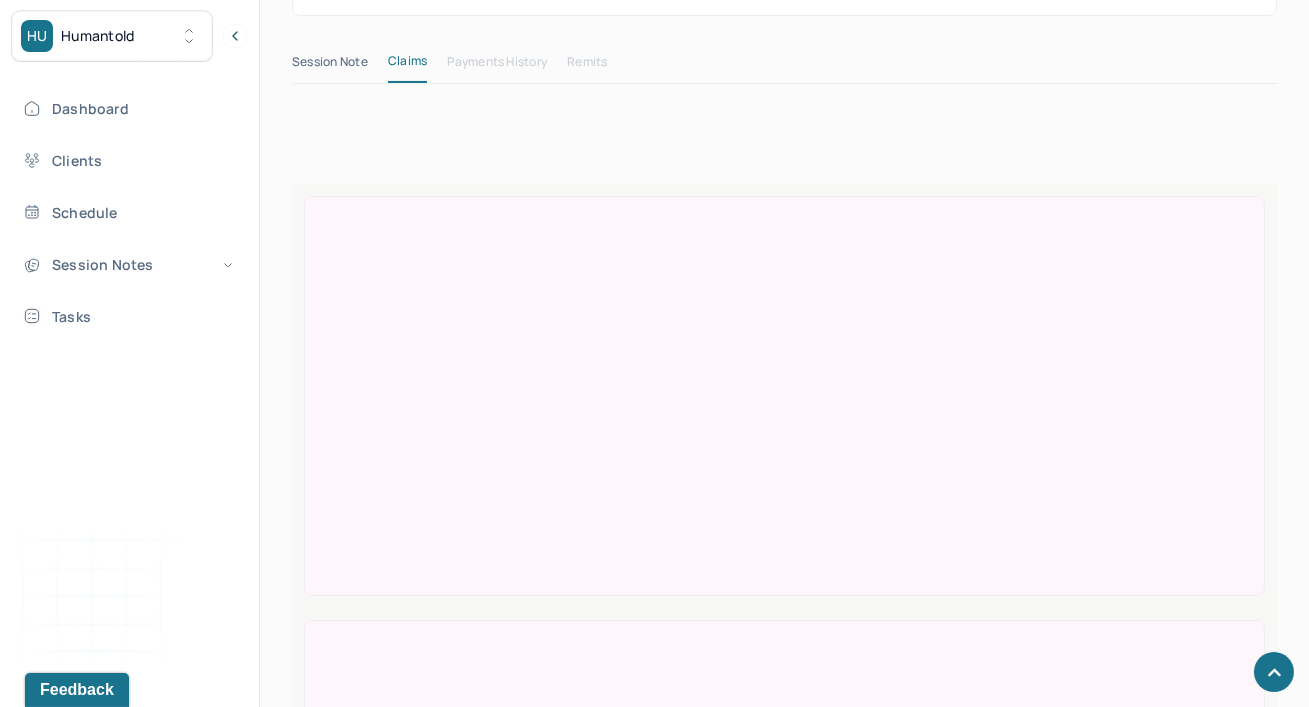 scroll, scrollTop: 47, scrollLeft: 0, axis: vertical 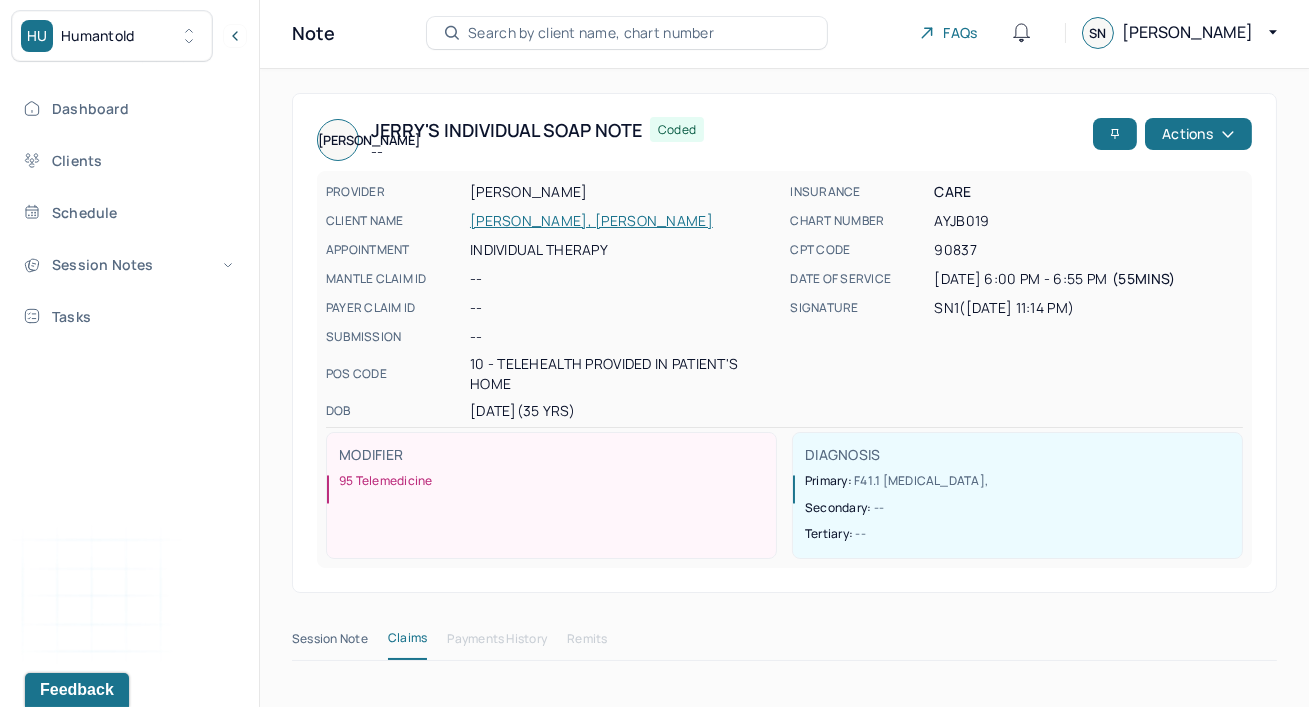 type 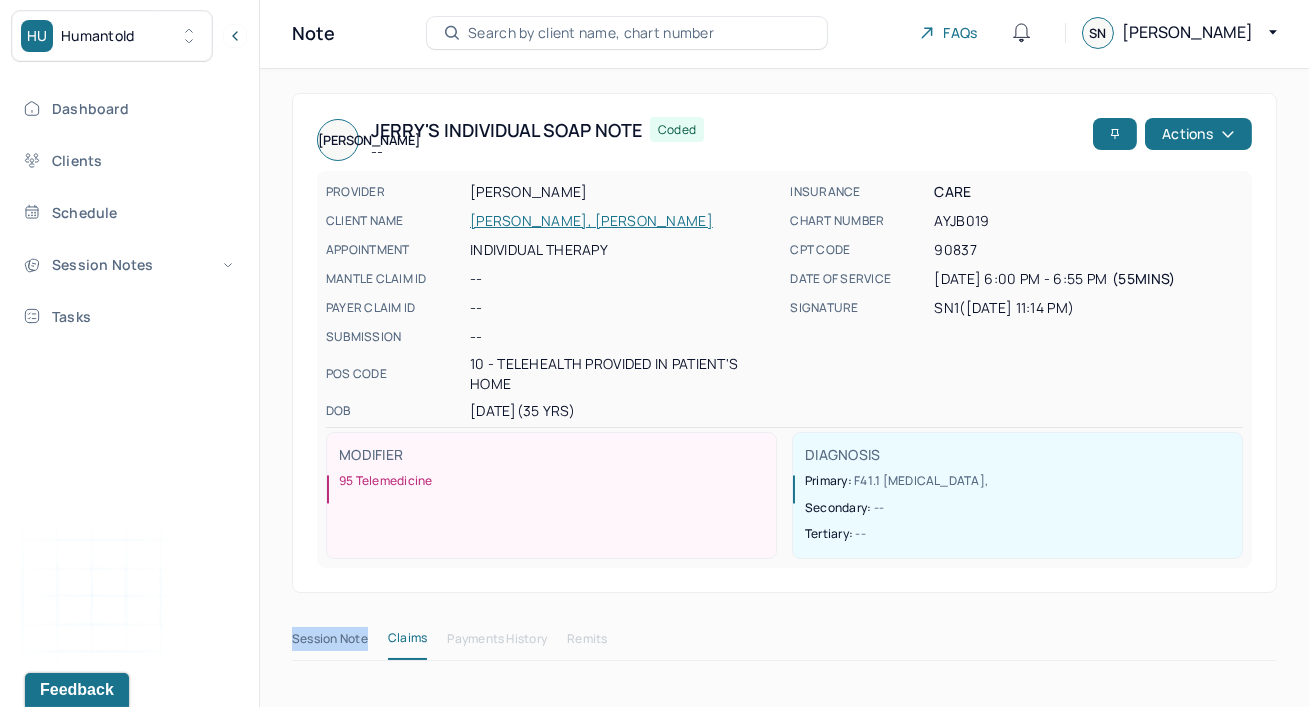 drag, startPoint x: 281, startPoint y: 610, endPoint x: 346, endPoint y: 707, distance: 116.76472 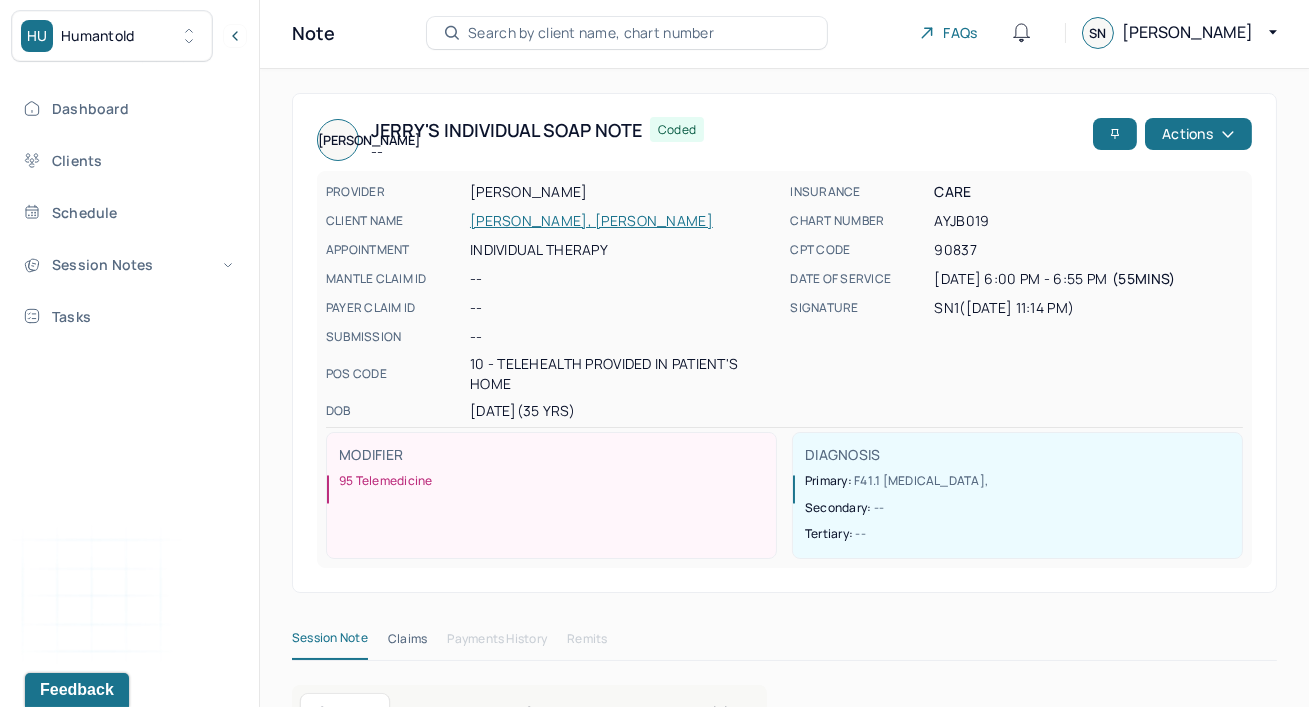 click on "JA [PERSON_NAME]'s   Individual soap note -- Coded       Actions   PROVIDER [PERSON_NAME] CLIENT NAME [PERSON_NAME], [PERSON_NAME] APPOINTMENT Individual therapy   MANTLE CLAIM ID -- PAYER CLAIM ID -- SUBMISSION -- POS CODE 10 - Telehealth Provided in Patient's Home DOB [DEMOGRAPHIC_DATA]  (35 Yrs) INSURANCE CARE CHART NUMBER AYJB019 CPT CODE 90837 DATE OF SERVICE [DATE]   6:00 PM   -   6:55 PM ( 55mins ) SIGNATURE Sn1  ([DATE] 11:14 PM) MODIFIER 95 Telemedicine DIAGNOSIS Primary:   F41.1 [MEDICAL_DATA] ,  Secondary:   -- Tertiary:   --" at bounding box center [784, 343] 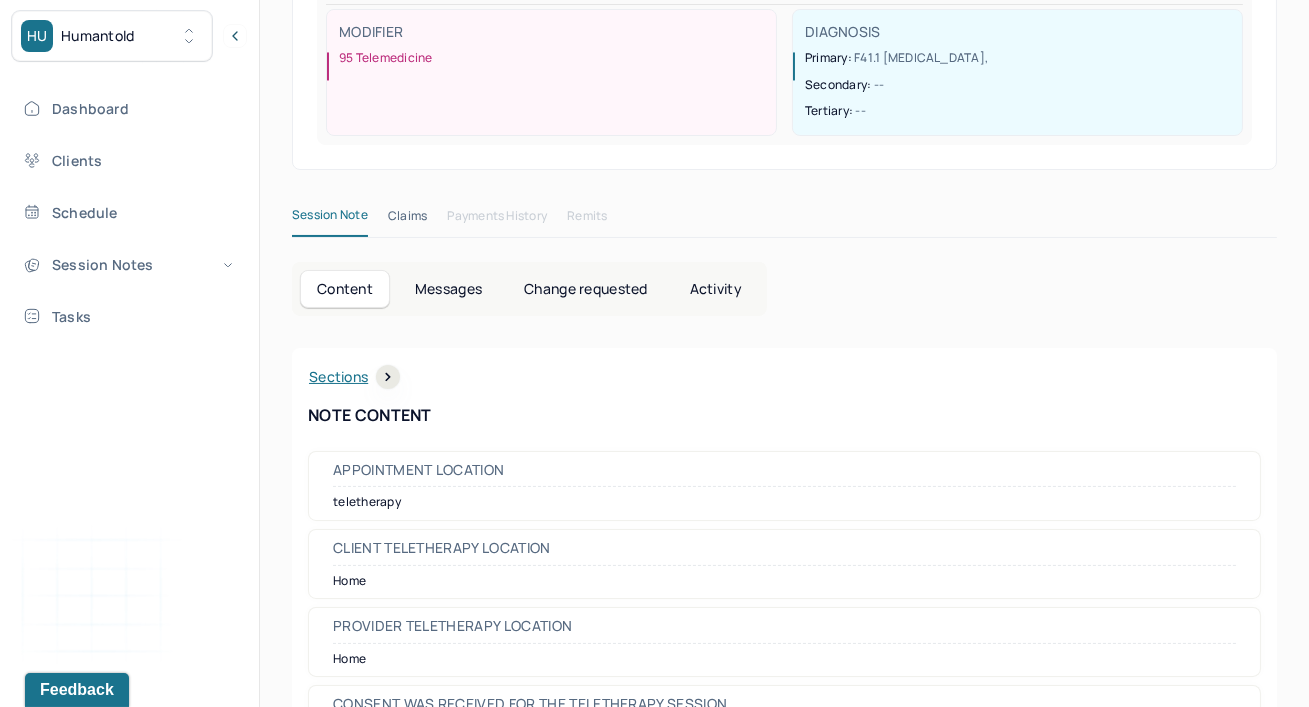 scroll, scrollTop: 483, scrollLeft: 0, axis: vertical 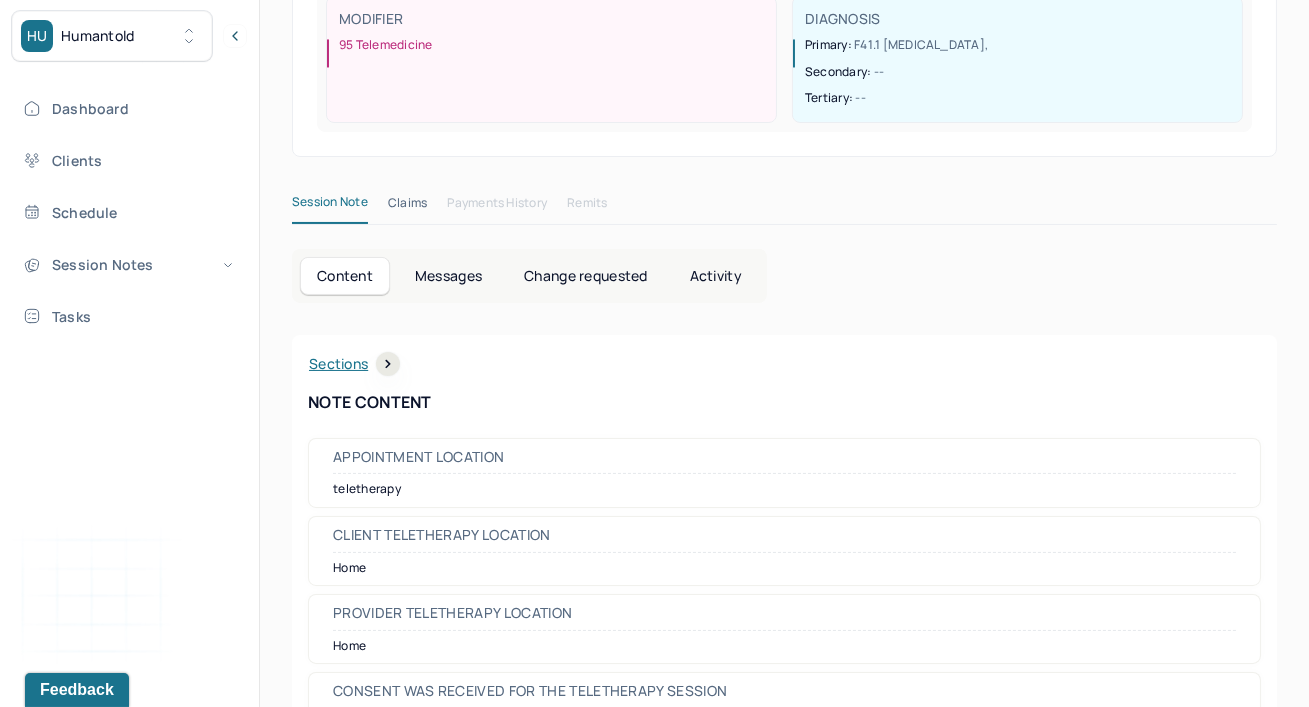 click on "Claims" at bounding box center (407, 207) 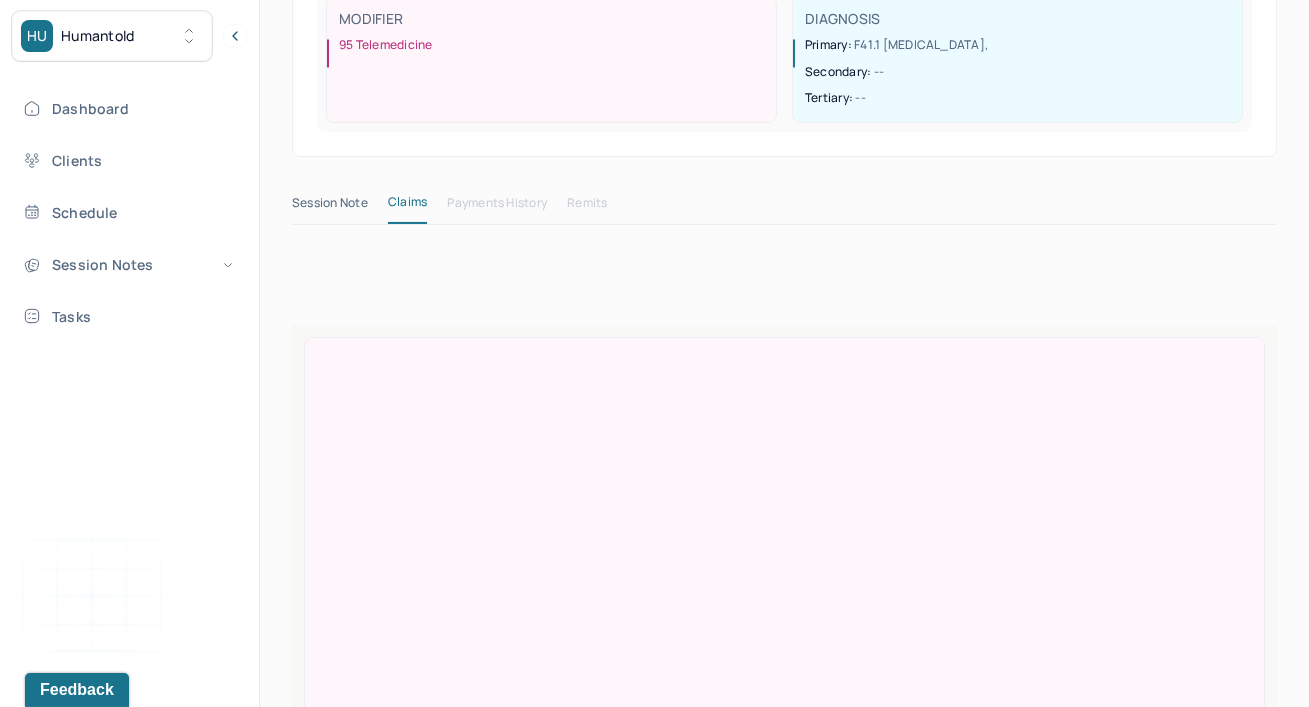 scroll, scrollTop: 47, scrollLeft: 0, axis: vertical 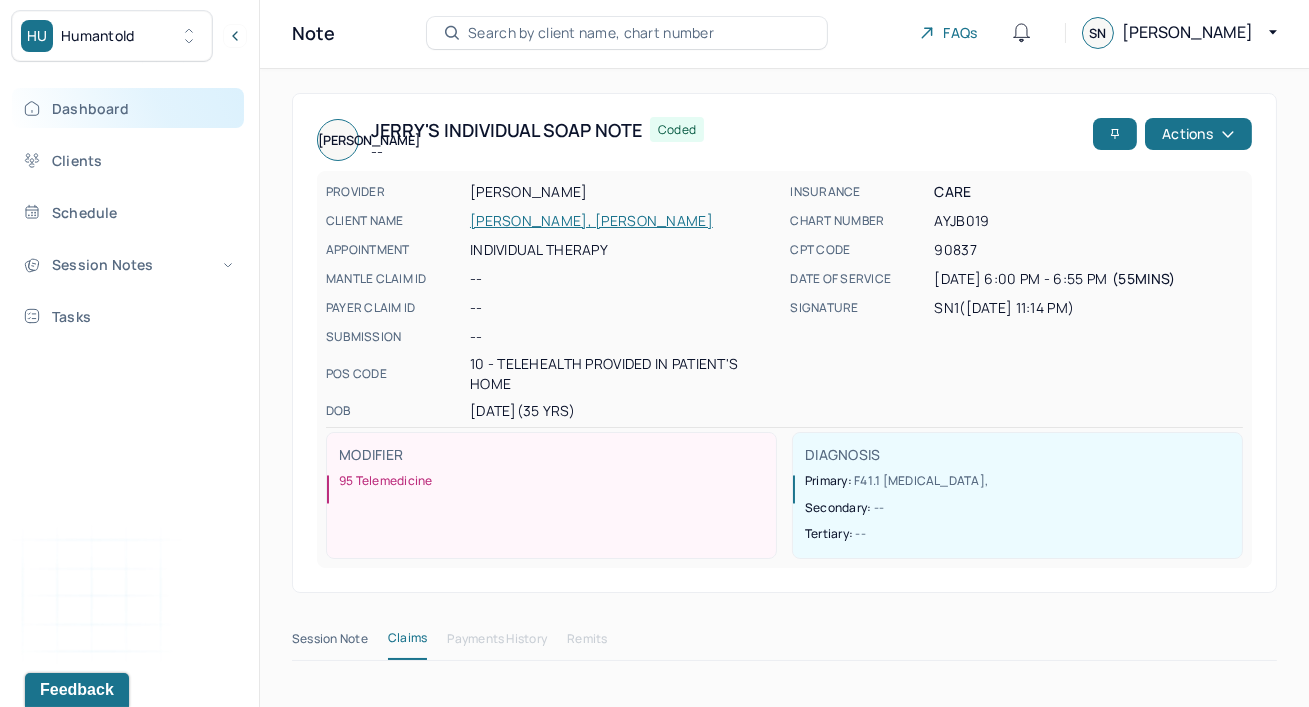 click on "Dashboard" at bounding box center (128, 108) 